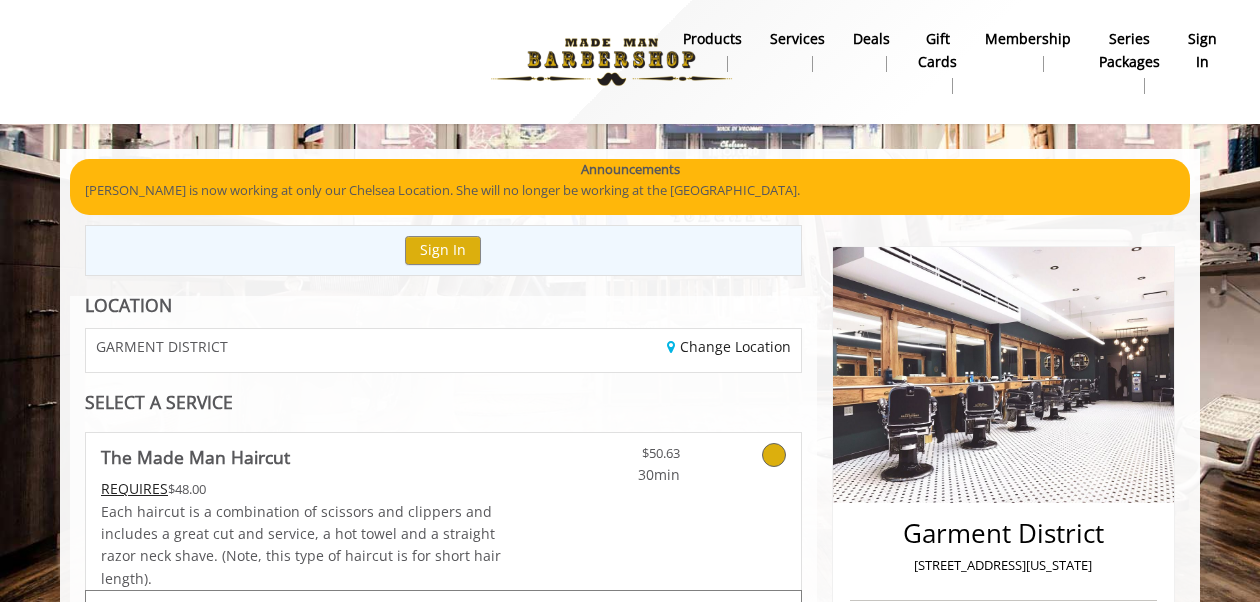 scroll, scrollTop: 506, scrollLeft: 0, axis: vertical 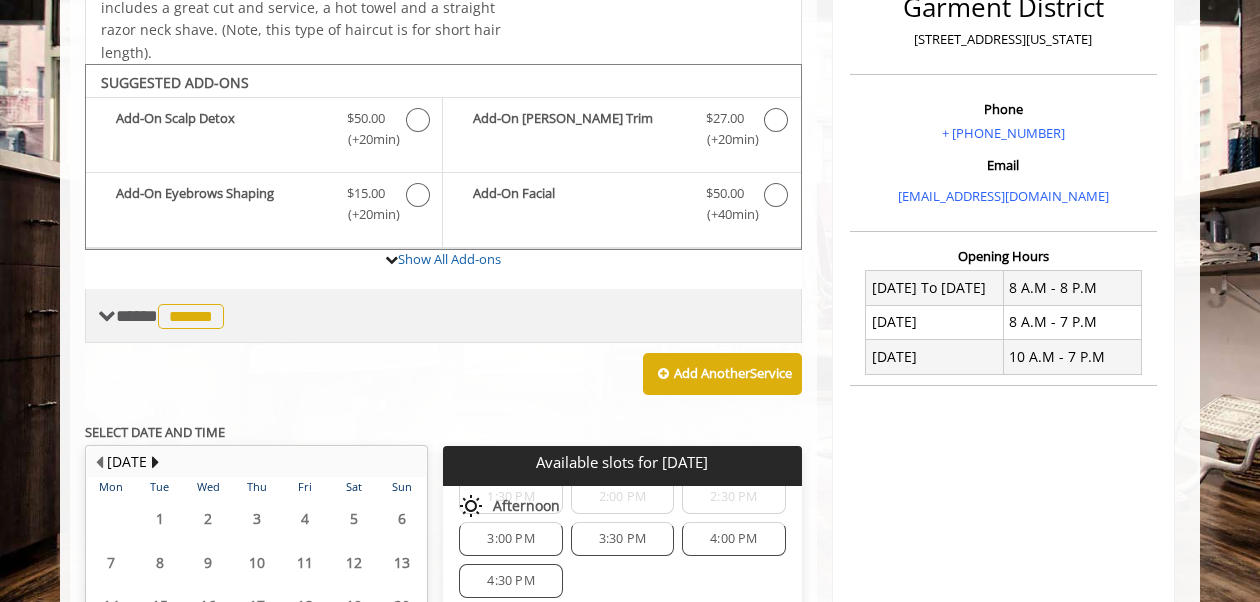 click on "******" at bounding box center [191, 316] 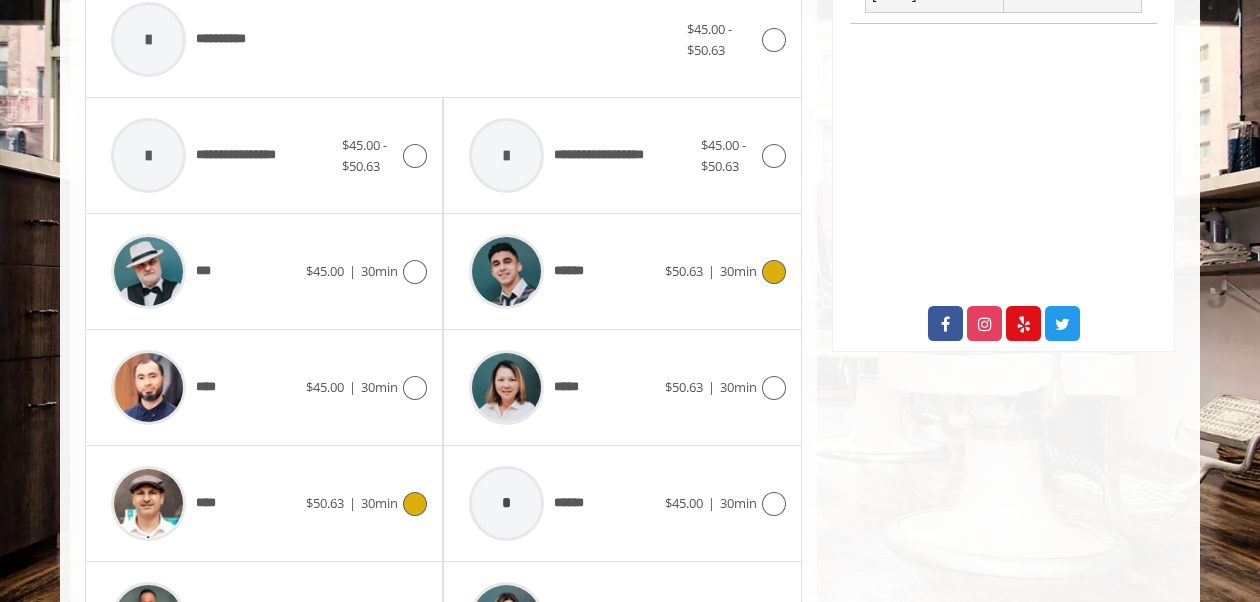 scroll, scrollTop: 1210, scrollLeft: 0, axis: vertical 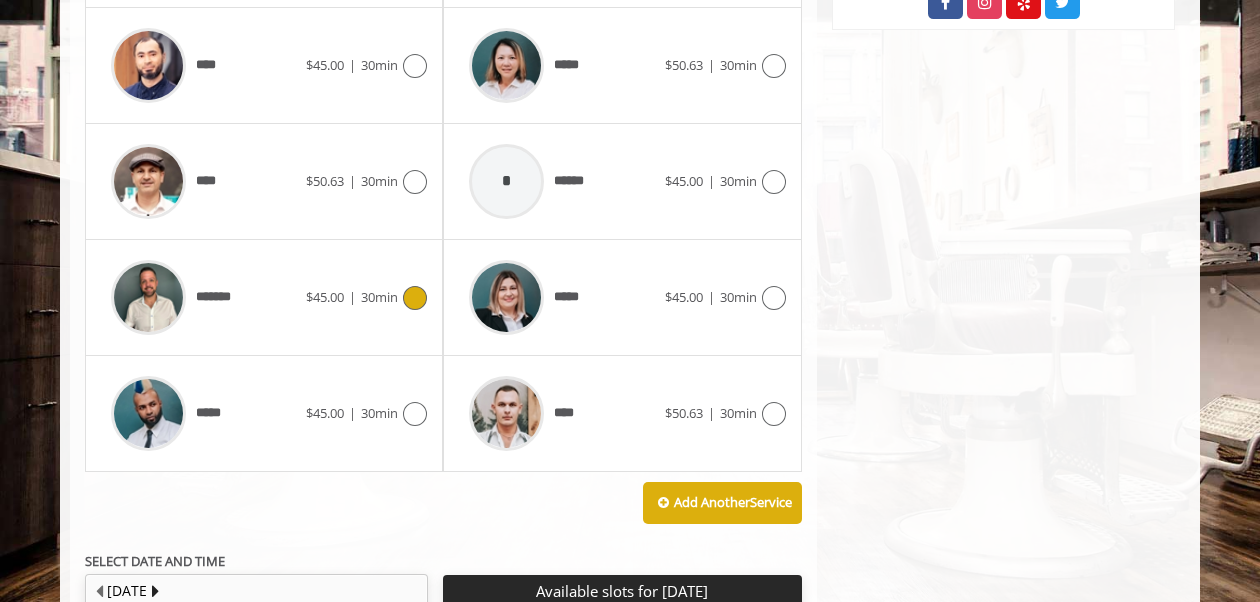 click on "*******" at bounding box center [203, 297] 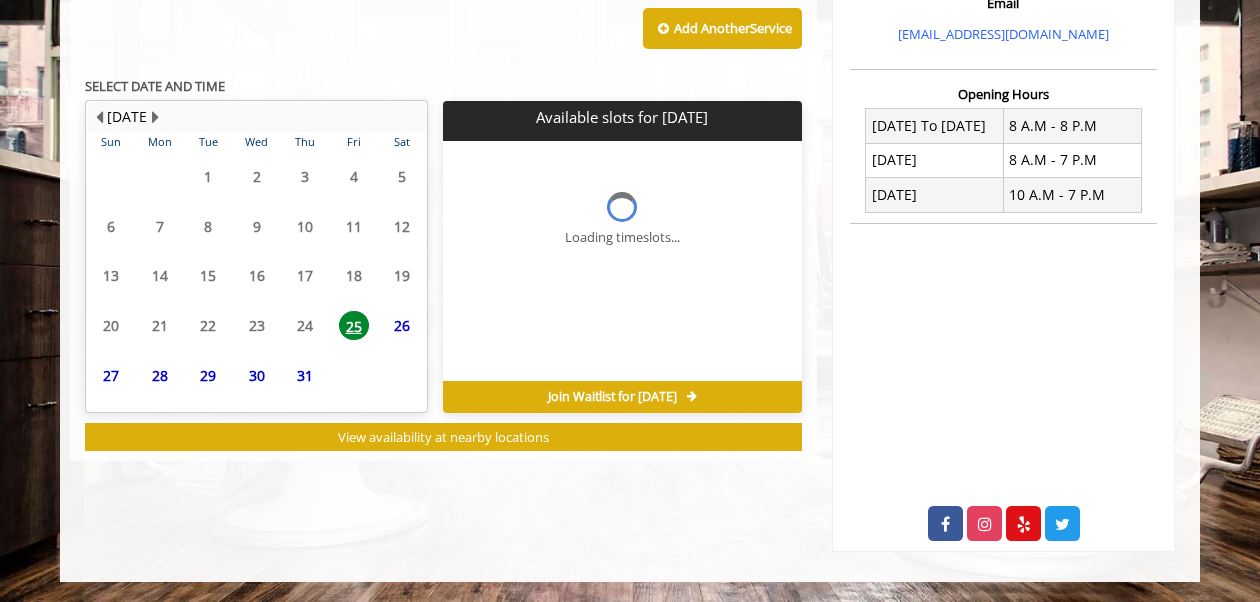 scroll, scrollTop: 217, scrollLeft: 0, axis: vertical 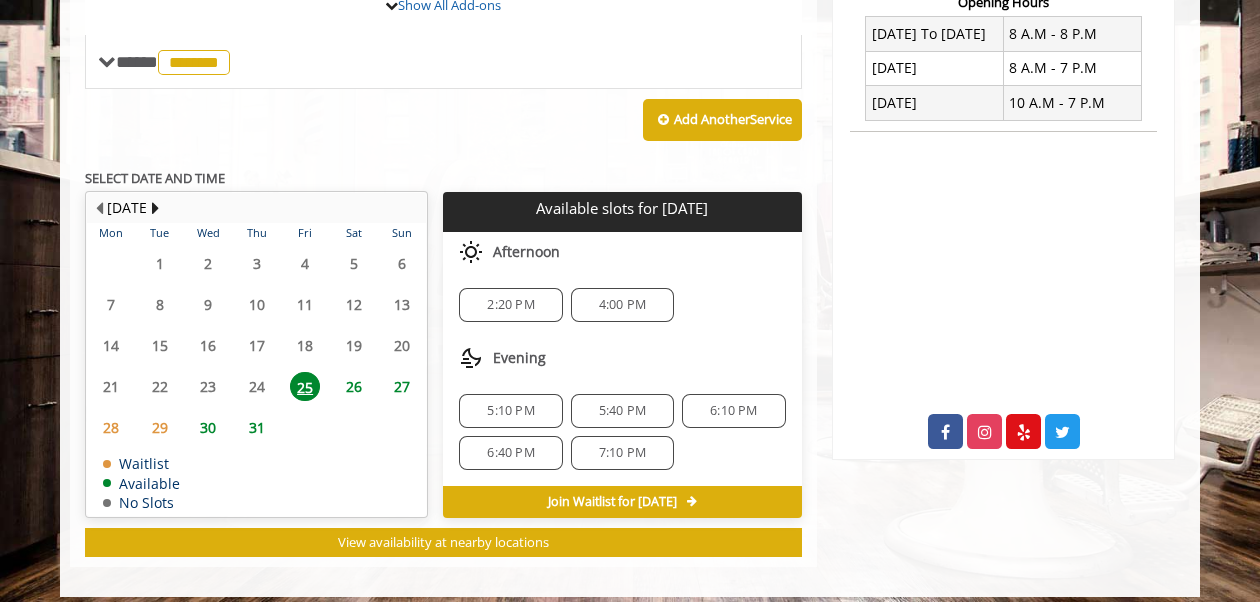click on "26" 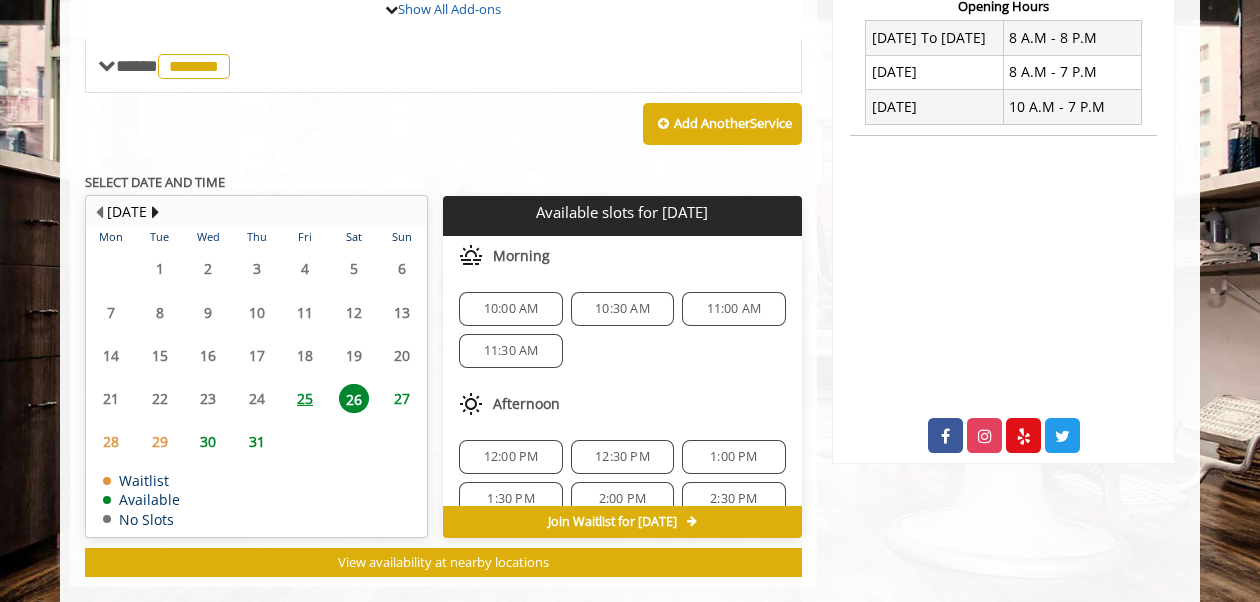 scroll, scrollTop: 780, scrollLeft: 0, axis: vertical 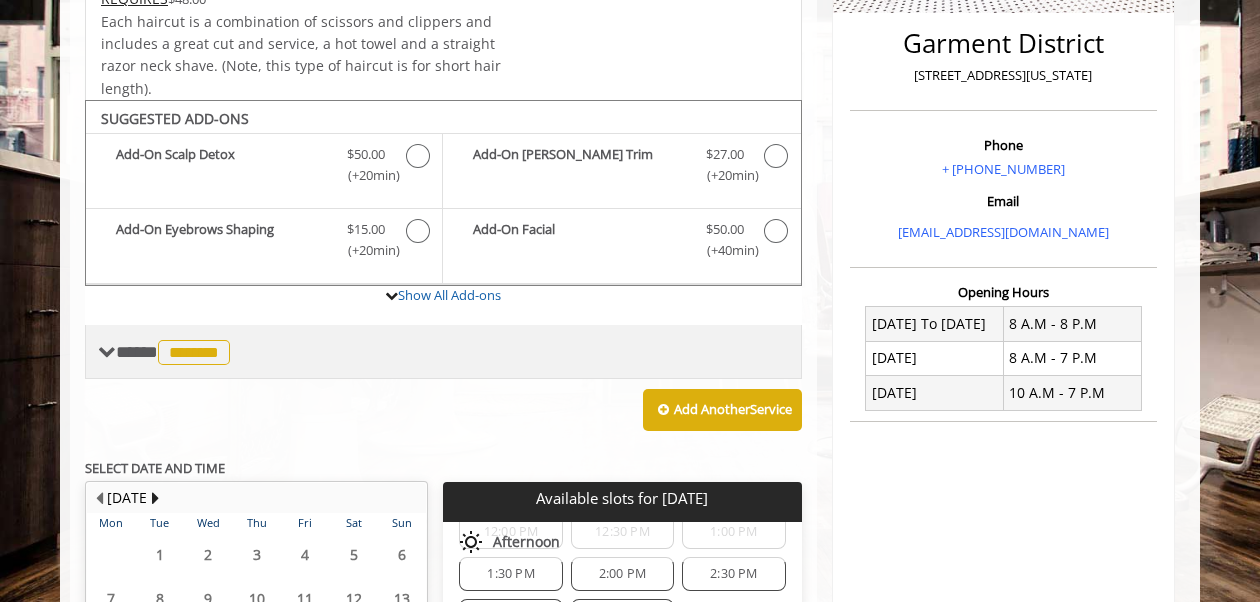 click on "*******" at bounding box center [194, 352] 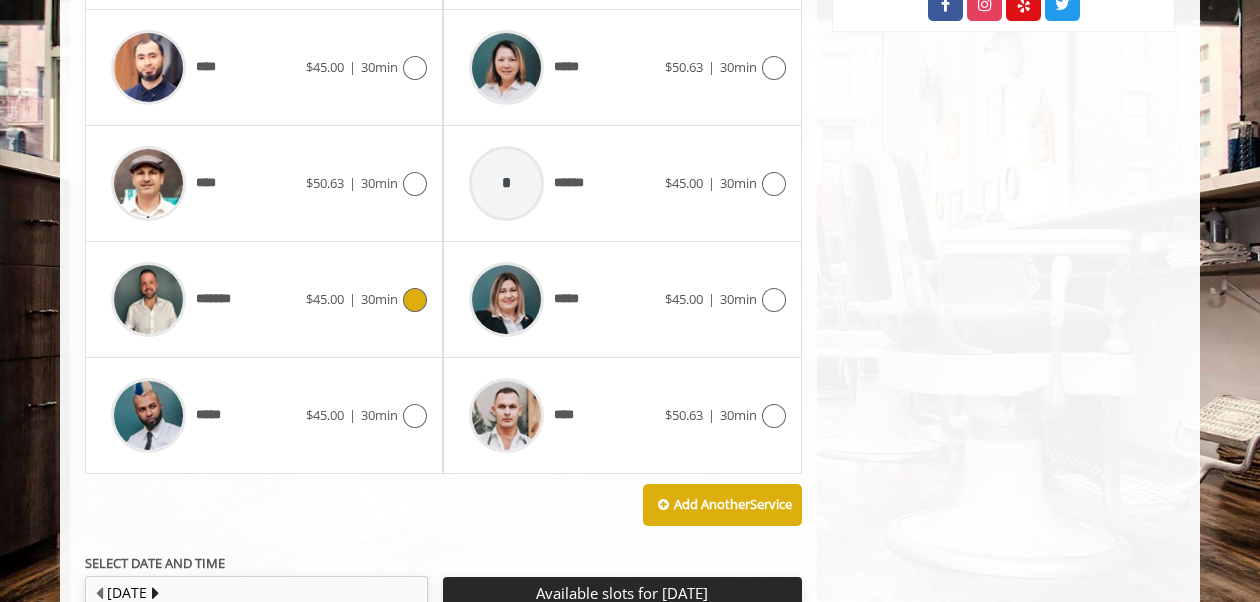 scroll, scrollTop: 1208, scrollLeft: 0, axis: vertical 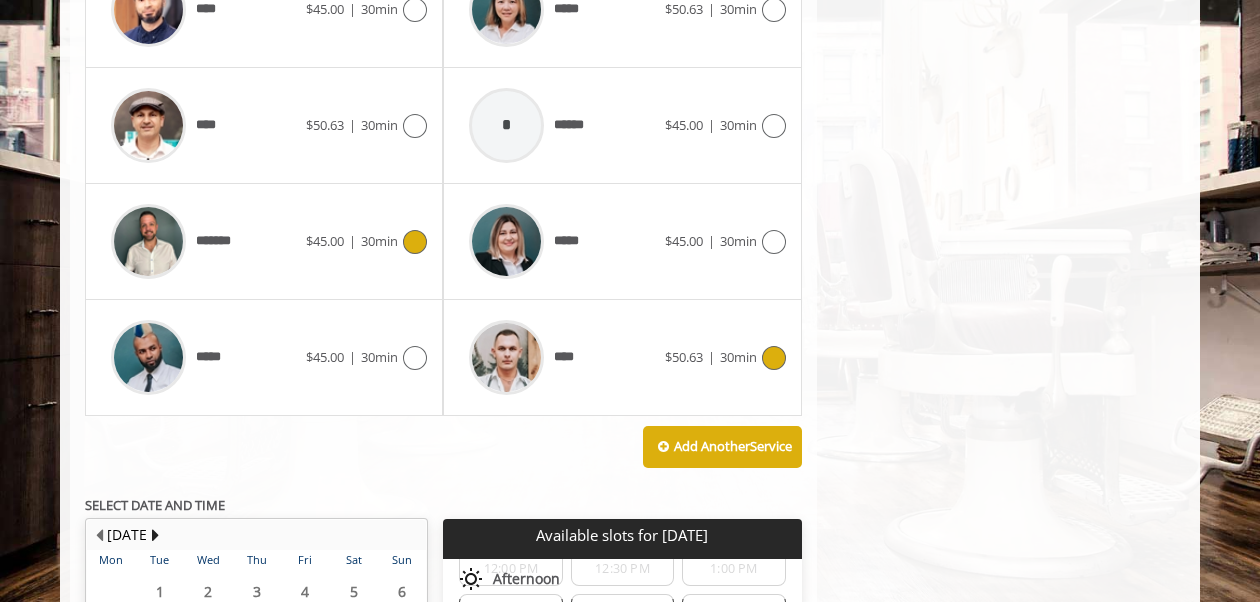 click on "****" at bounding box center (561, 357) 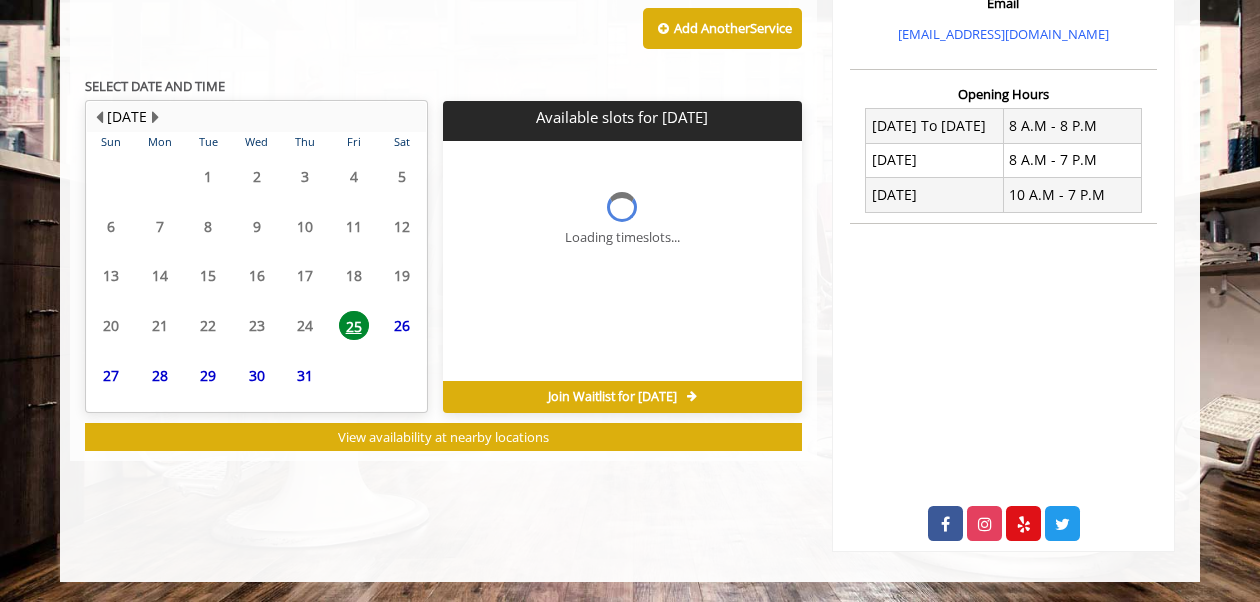 scroll, scrollTop: 274, scrollLeft: 0, axis: vertical 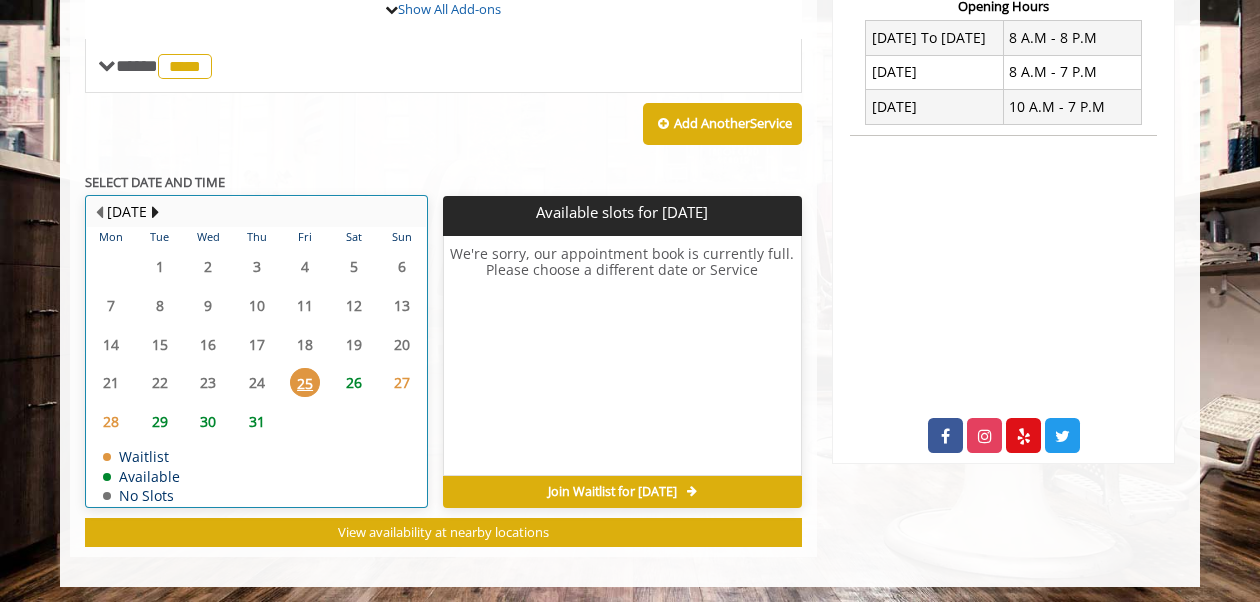 click on "26" 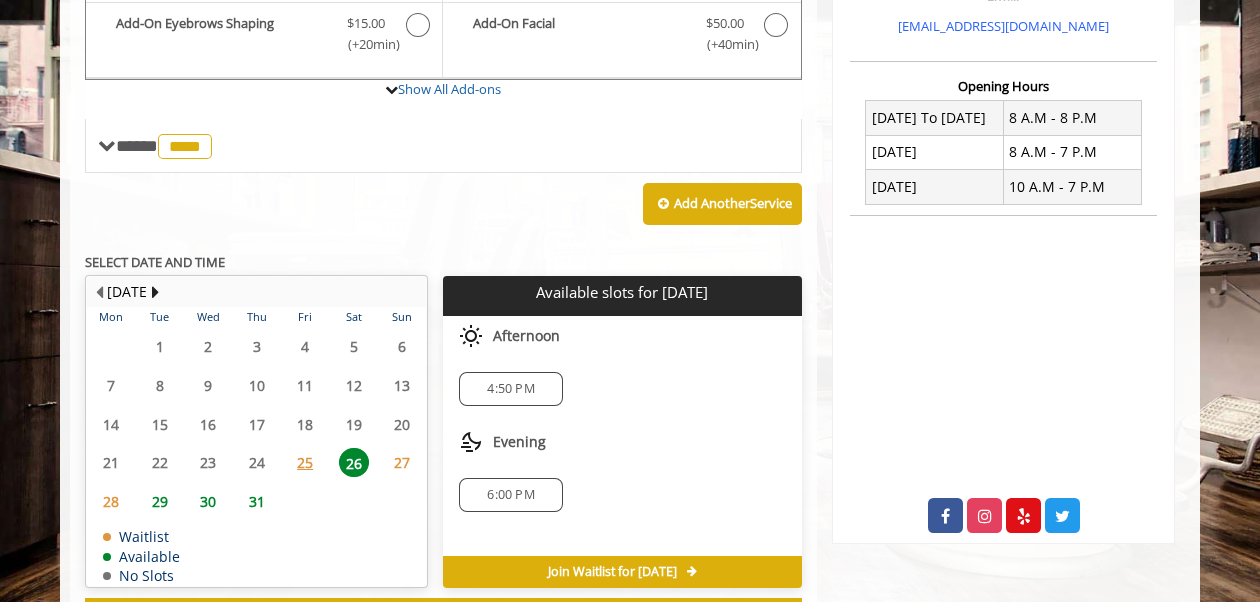 scroll, scrollTop: 776, scrollLeft: 0, axis: vertical 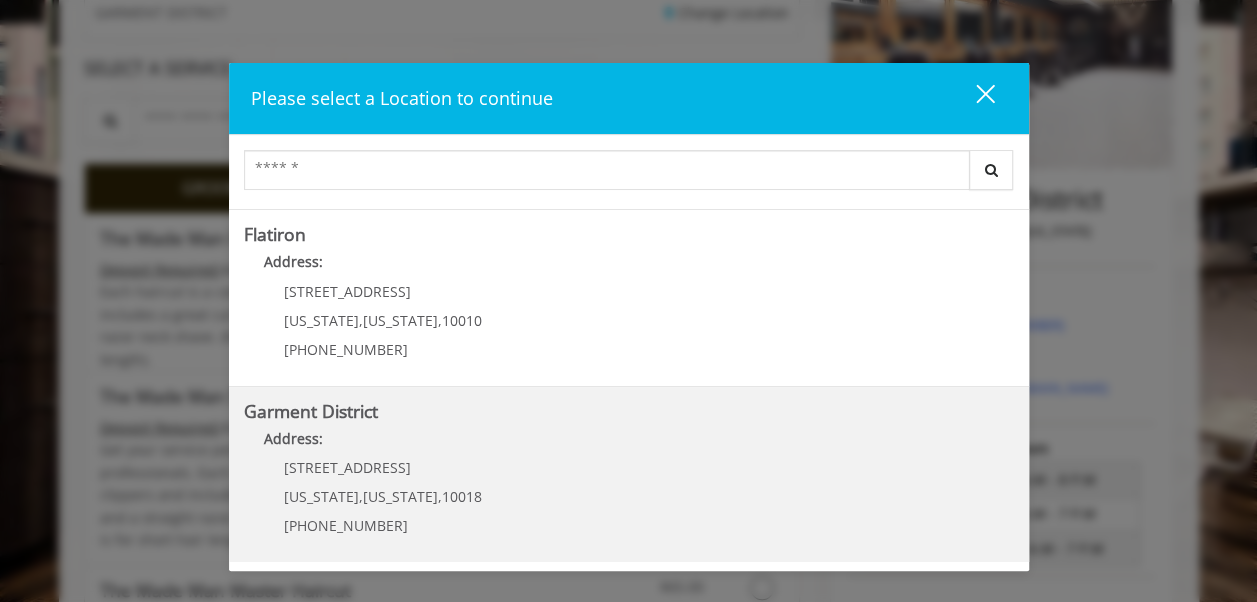 click on "Address:" at bounding box center [629, 444] 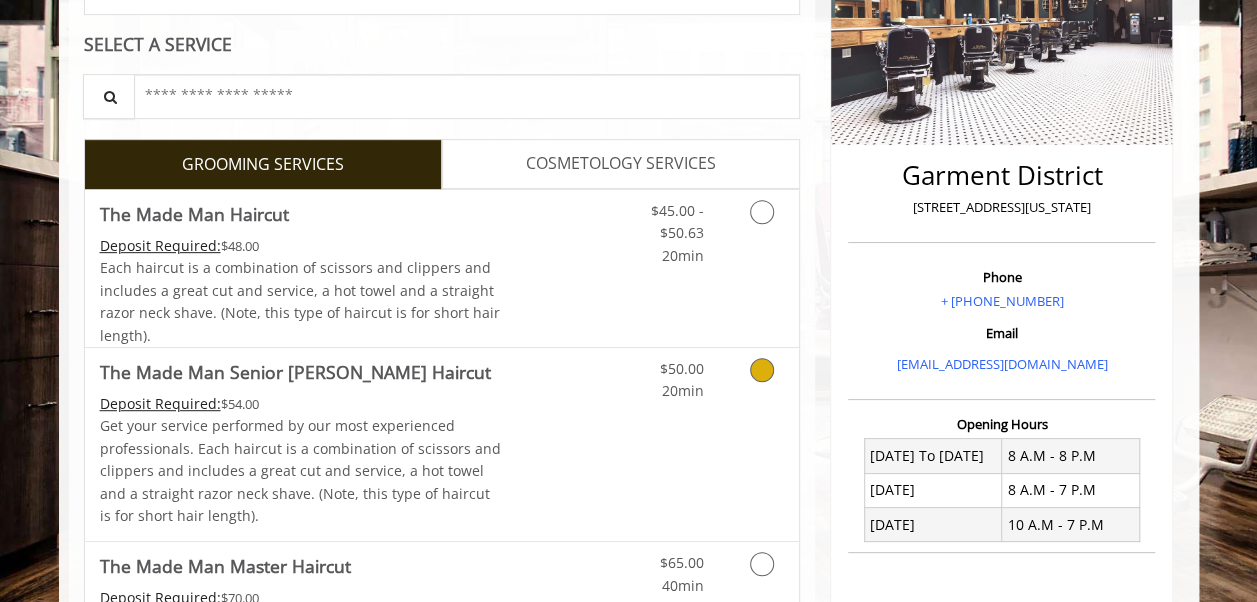 scroll, scrollTop: 424, scrollLeft: 0, axis: vertical 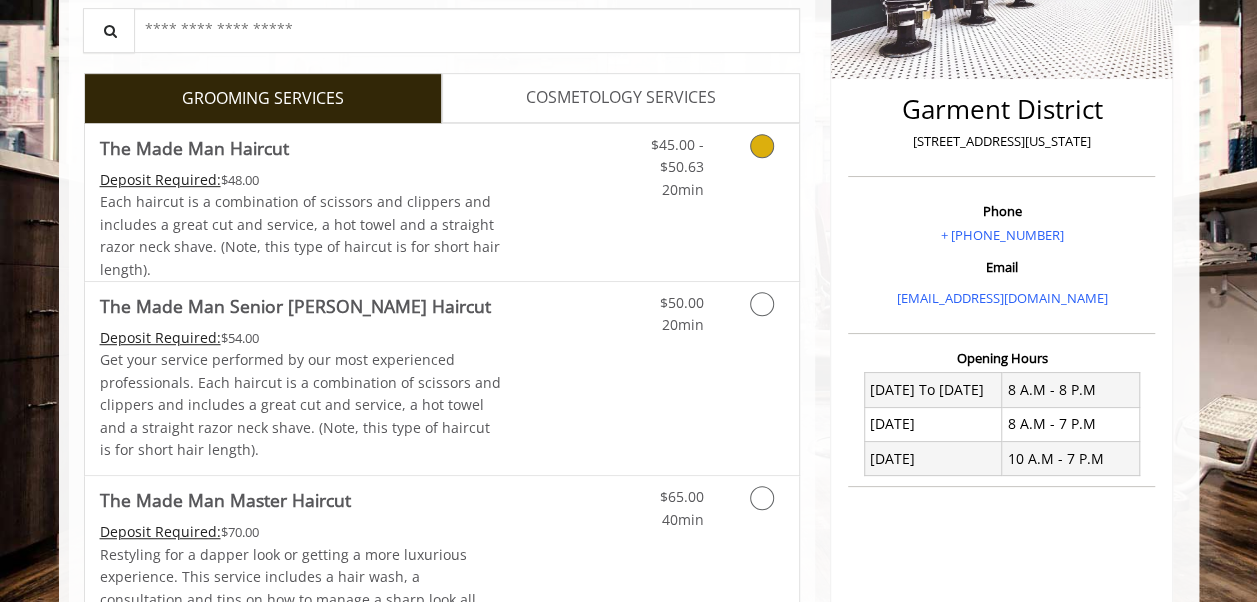click on "Discounted Price" at bounding box center (560, 202) 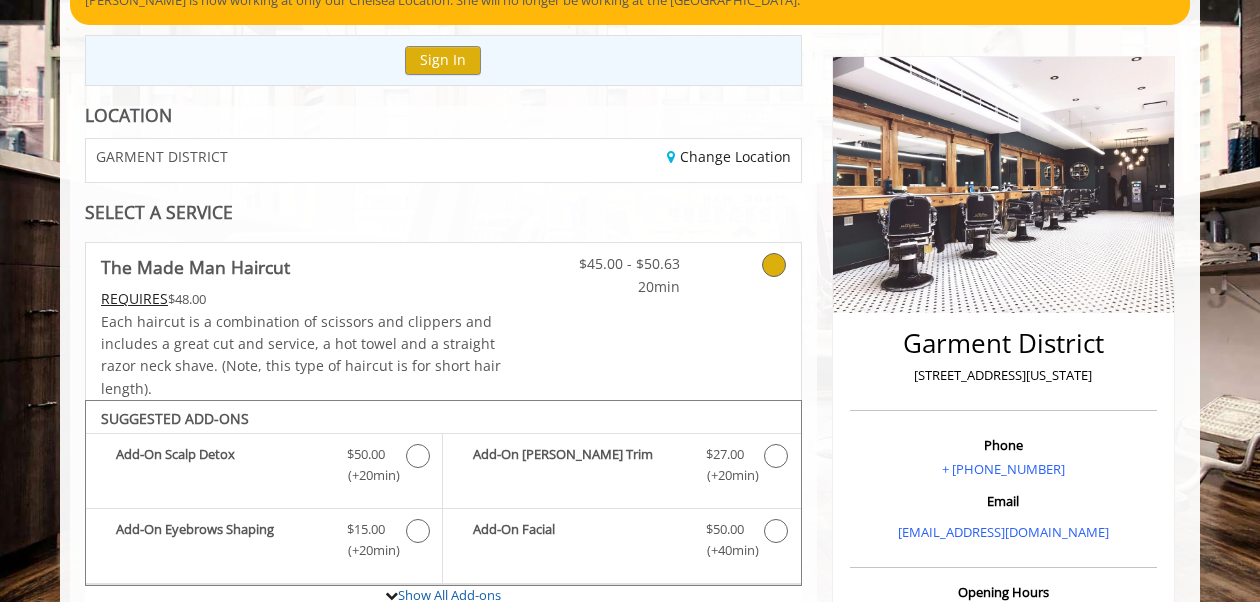 scroll, scrollTop: 148, scrollLeft: 0, axis: vertical 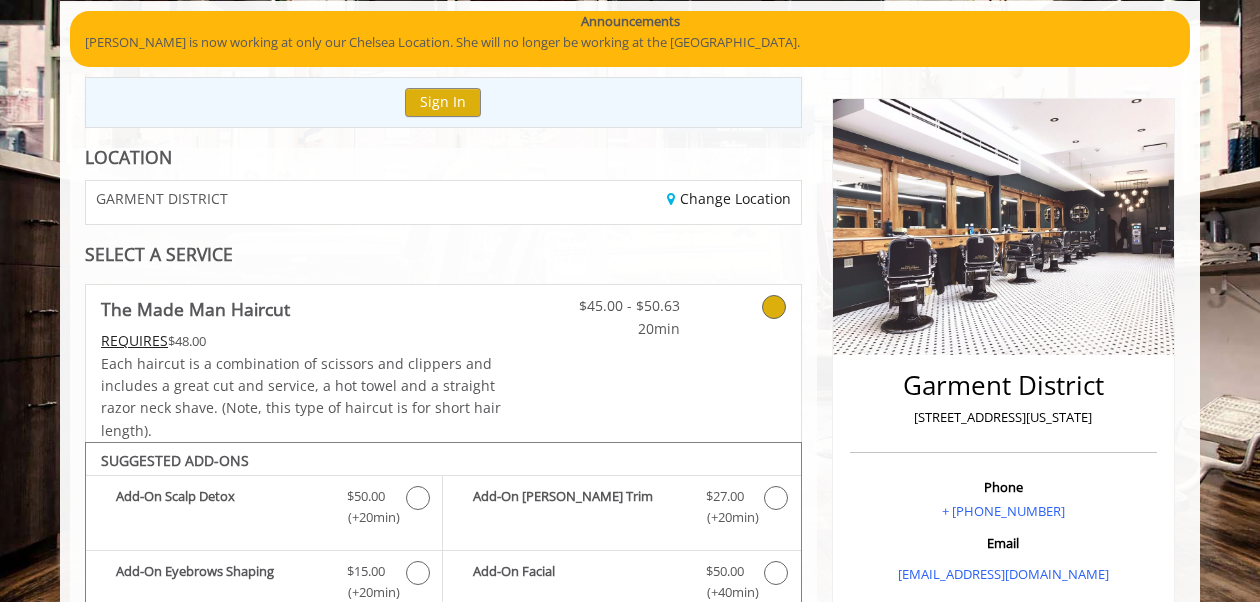 click on "SELECT A SERVICE" at bounding box center [443, 254] 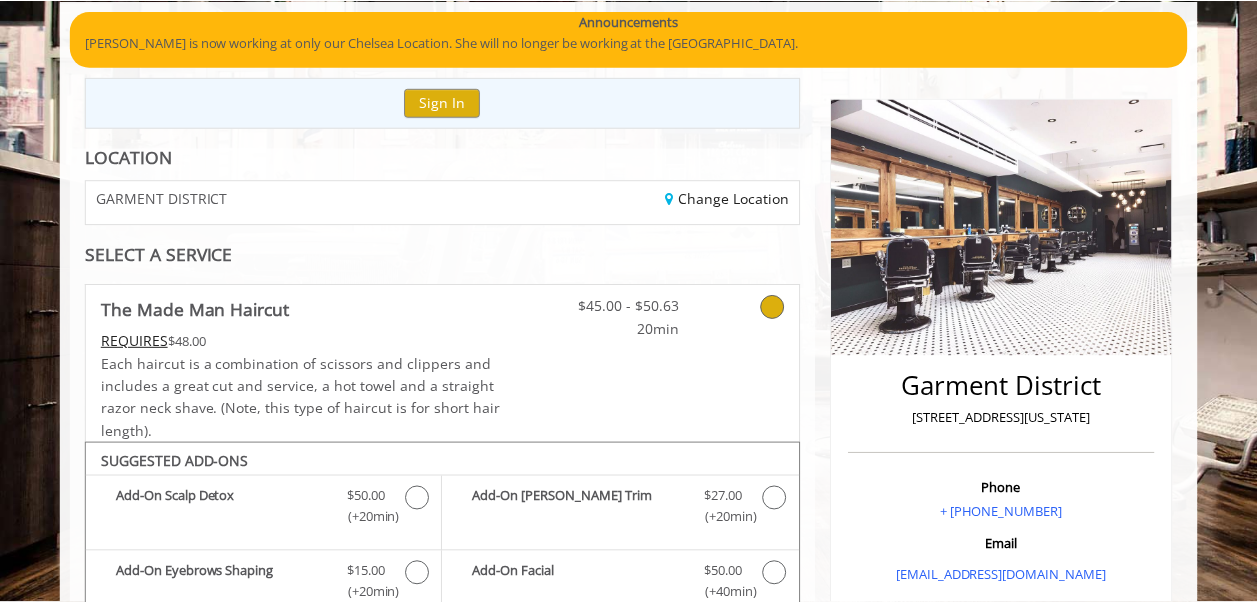 scroll, scrollTop: 334, scrollLeft: 0, axis: vertical 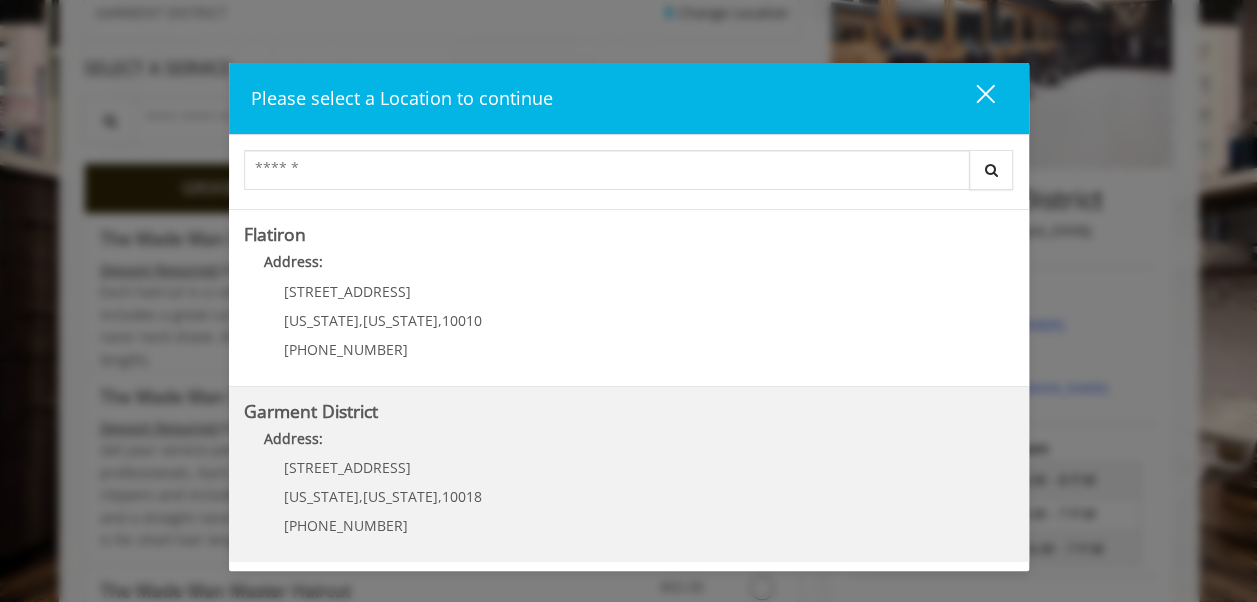 click on "Address:" at bounding box center (629, 444) 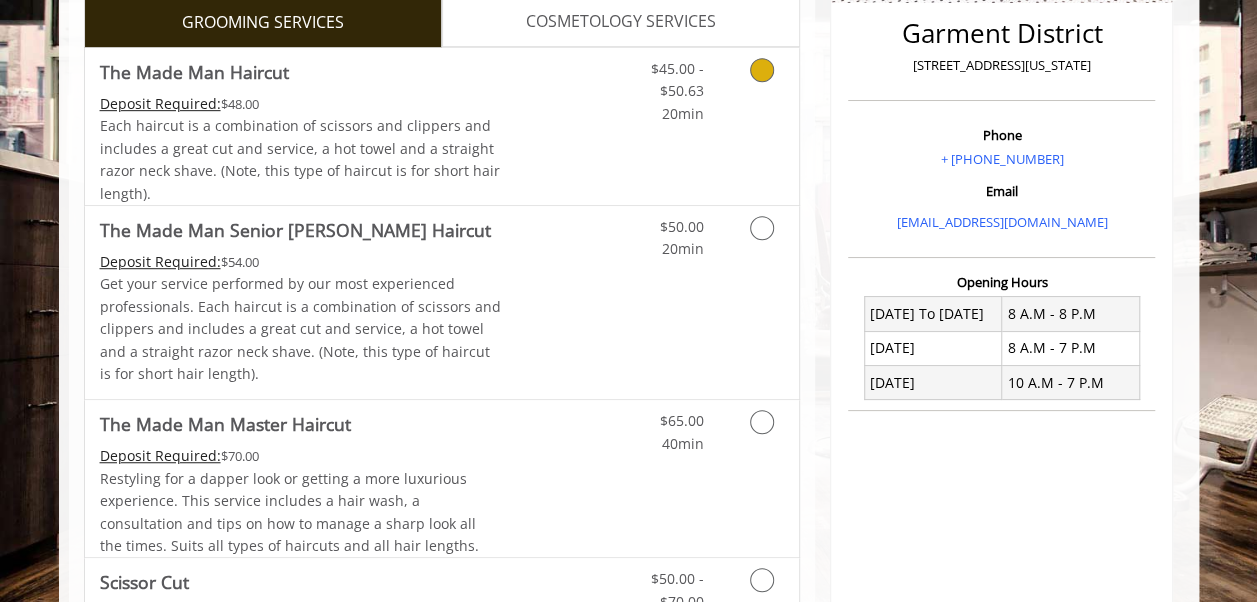 scroll, scrollTop: 501, scrollLeft: 0, axis: vertical 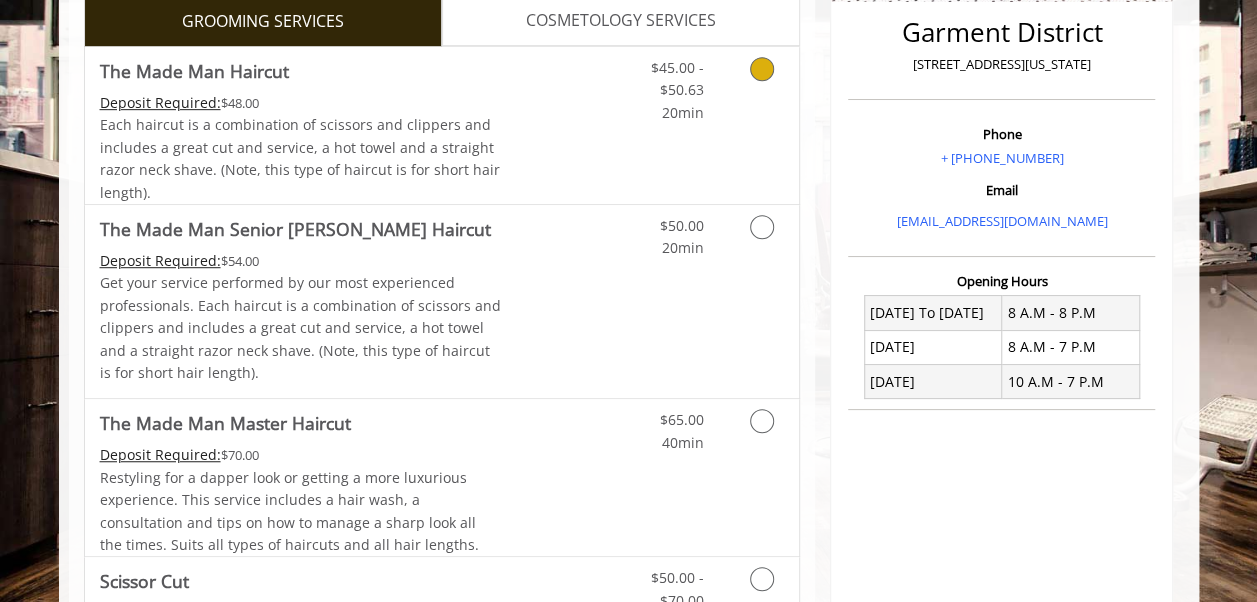 click on "Each haircut is a combination of scissors and clippers and includes a great cut and service, a hot towel and a straight razor neck shave. (Note, this type of haircut is for short hair length)." at bounding box center [301, 159] 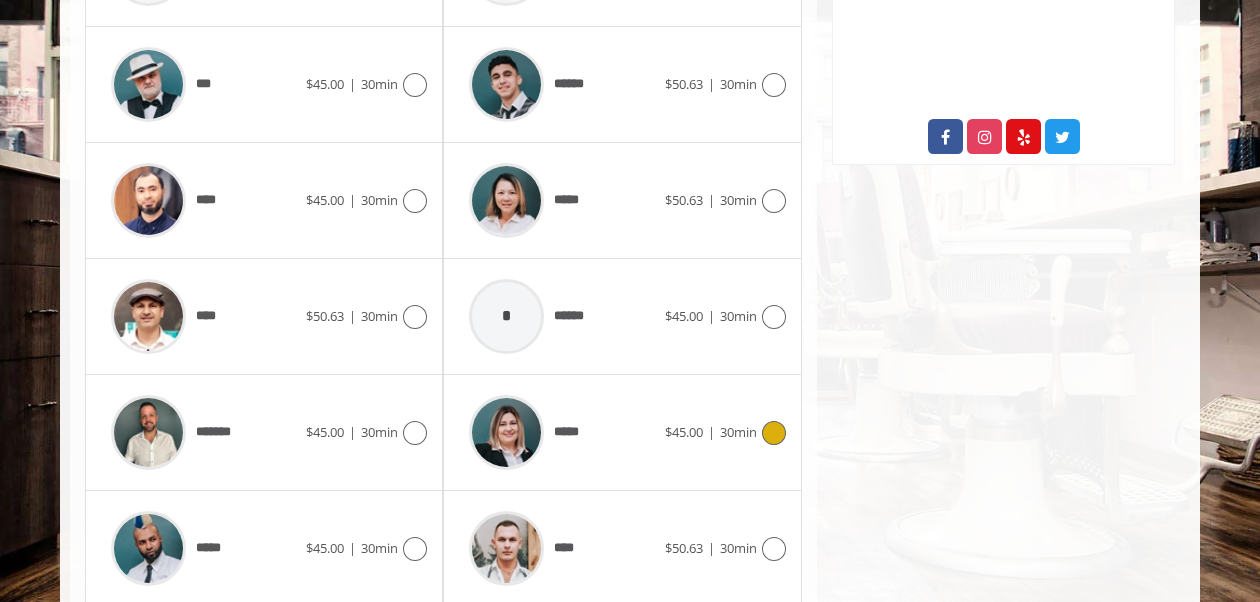 scroll, scrollTop: 1142, scrollLeft: 0, axis: vertical 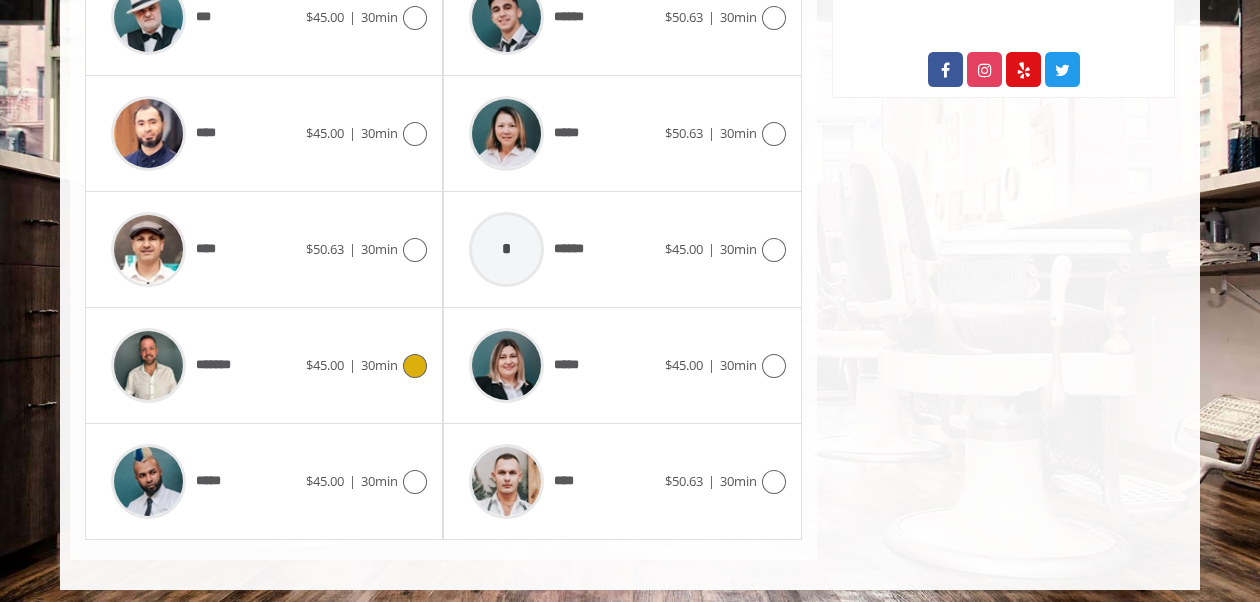 click on "$45.00" at bounding box center [325, 365] 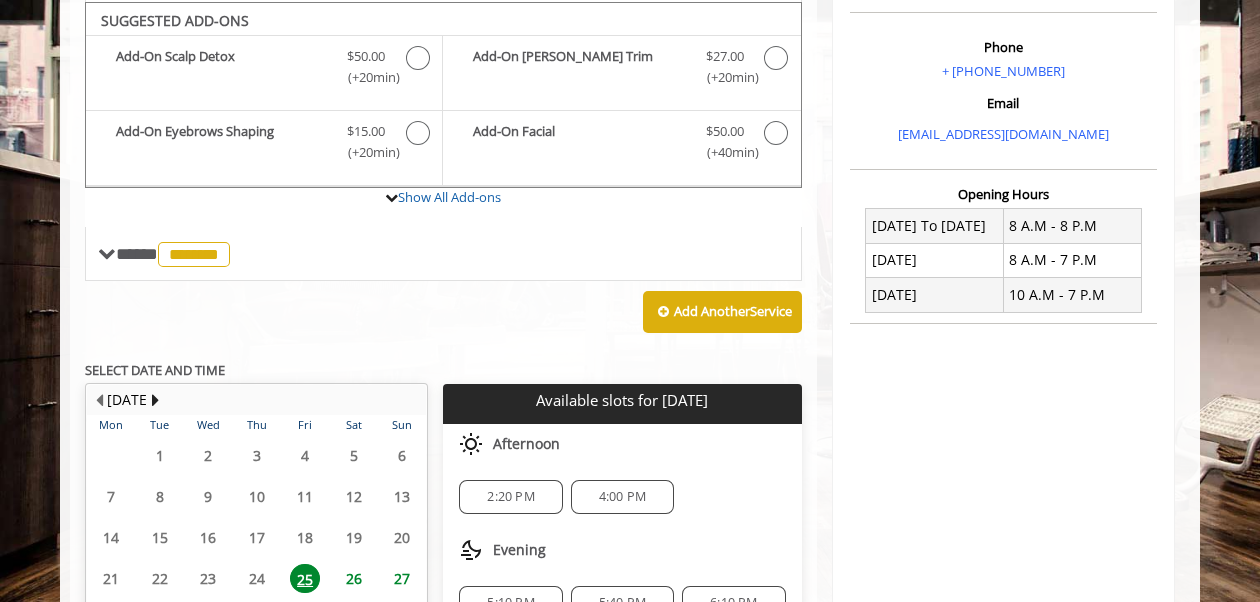 scroll, scrollTop: 788, scrollLeft: 0, axis: vertical 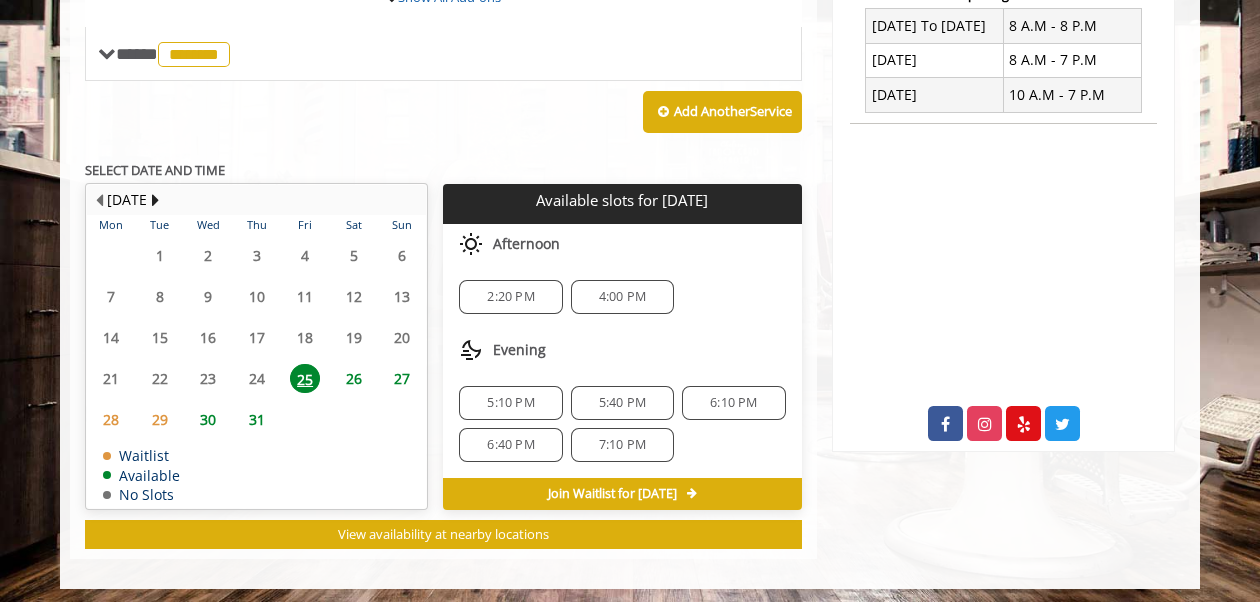 click on "26" 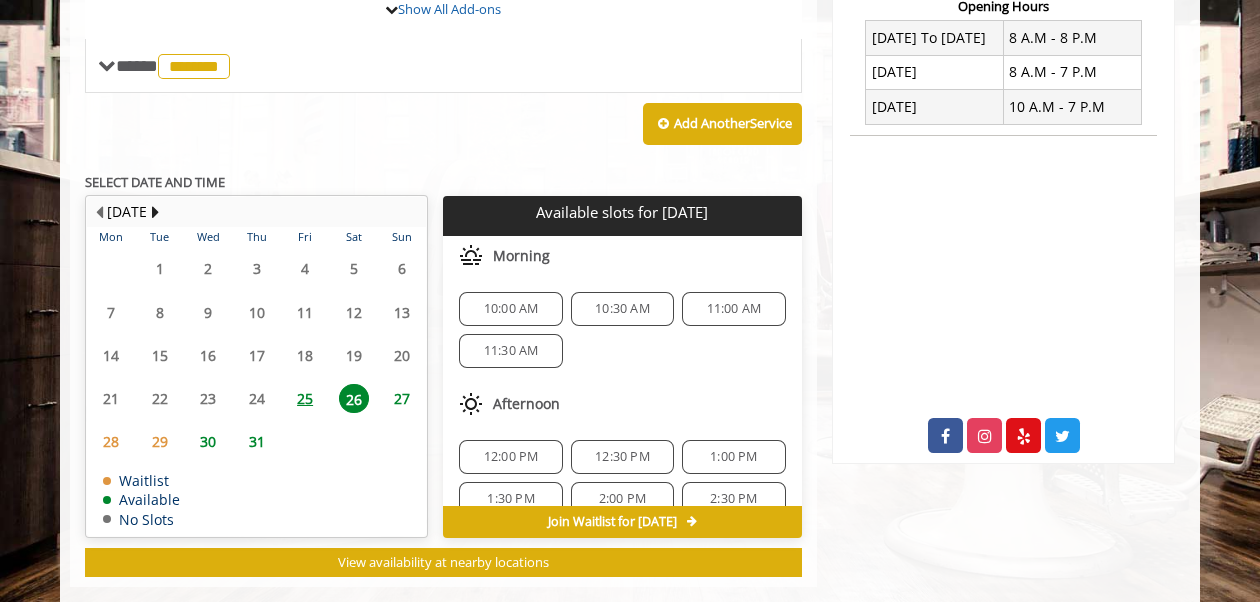 scroll, scrollTop: 806, scrollLeft: 0, axis: vertical 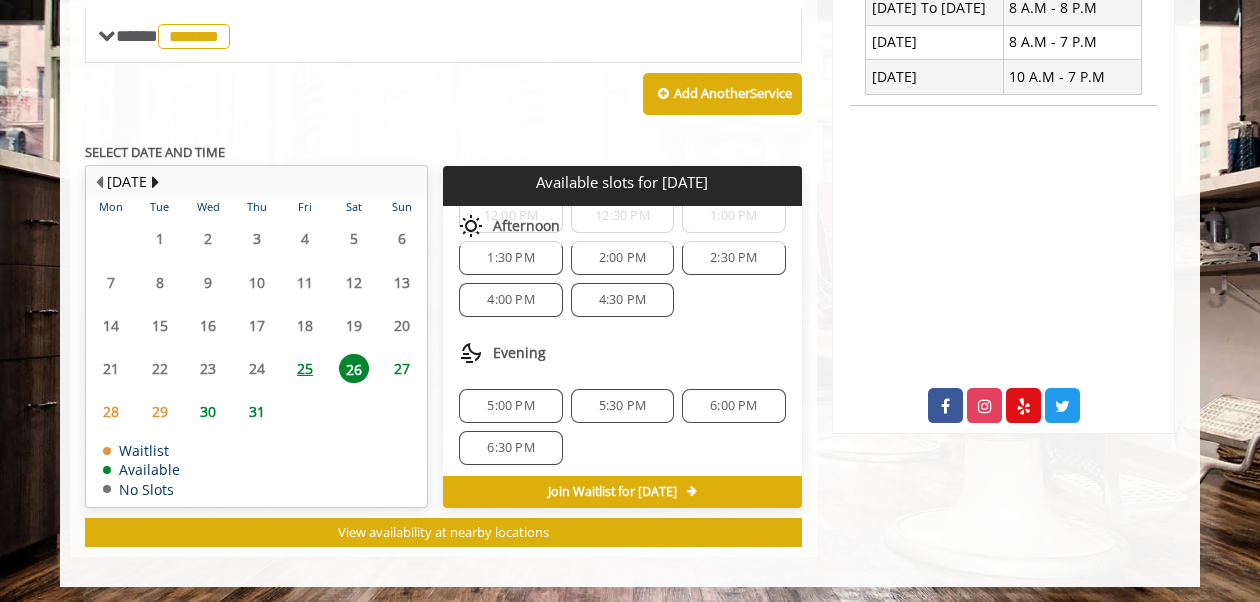click on "6:30 PM" 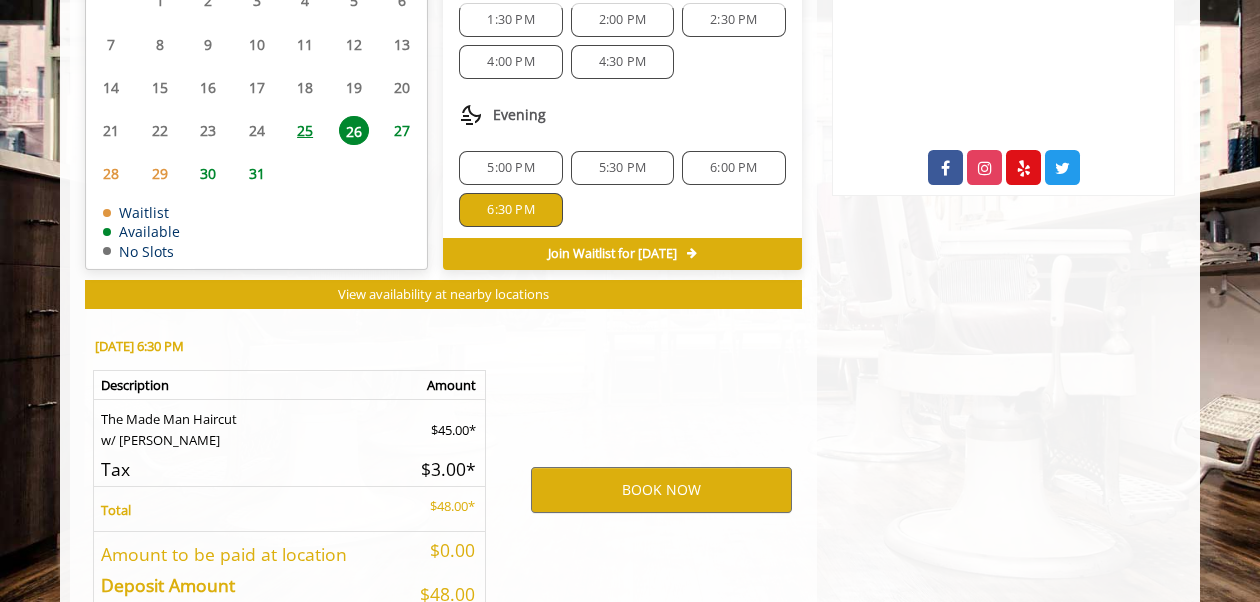 scroll, scrollTop: 1166, scrollLeft: 0, axis: vertical 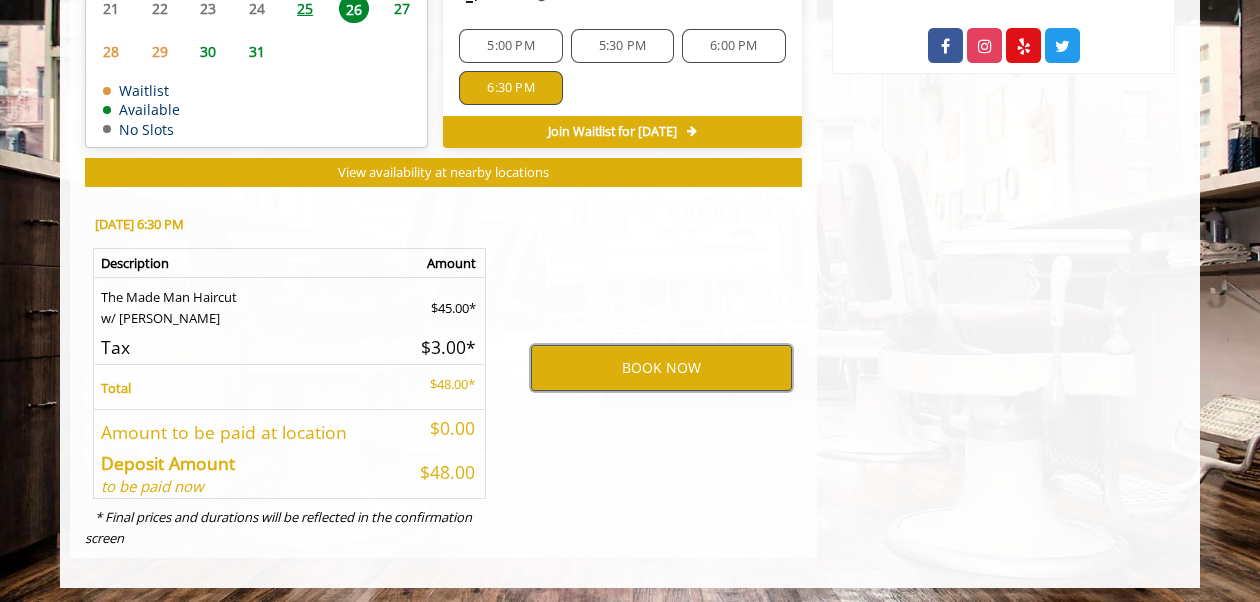 click on "BOOK NOW" at bounding box center (661, 368) 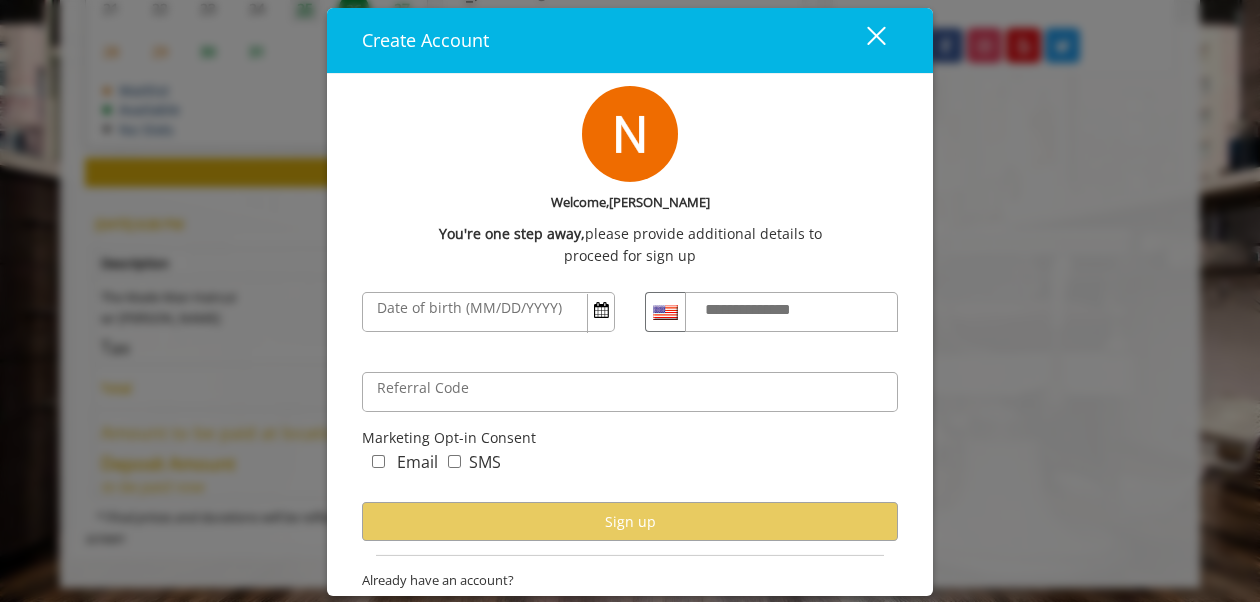 click on "Date of birth (MM/DD/YYYY)" at bounding box center (469, 308) 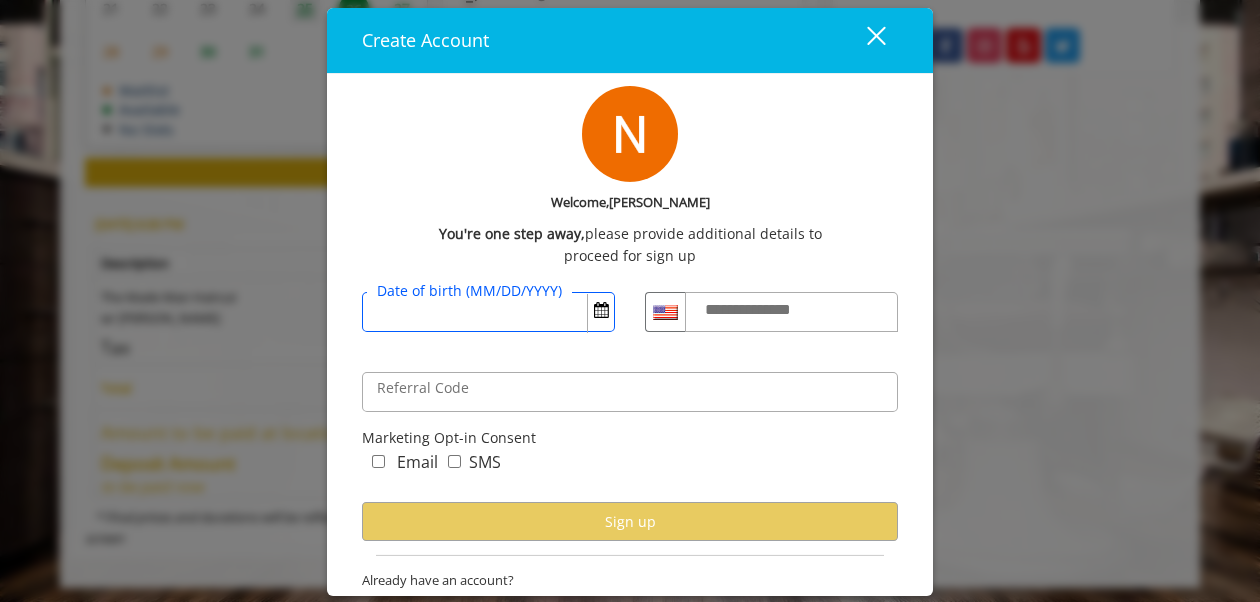 click on "Date of birth (MM/DD/YYYY)" at bounding box center (488, 312) 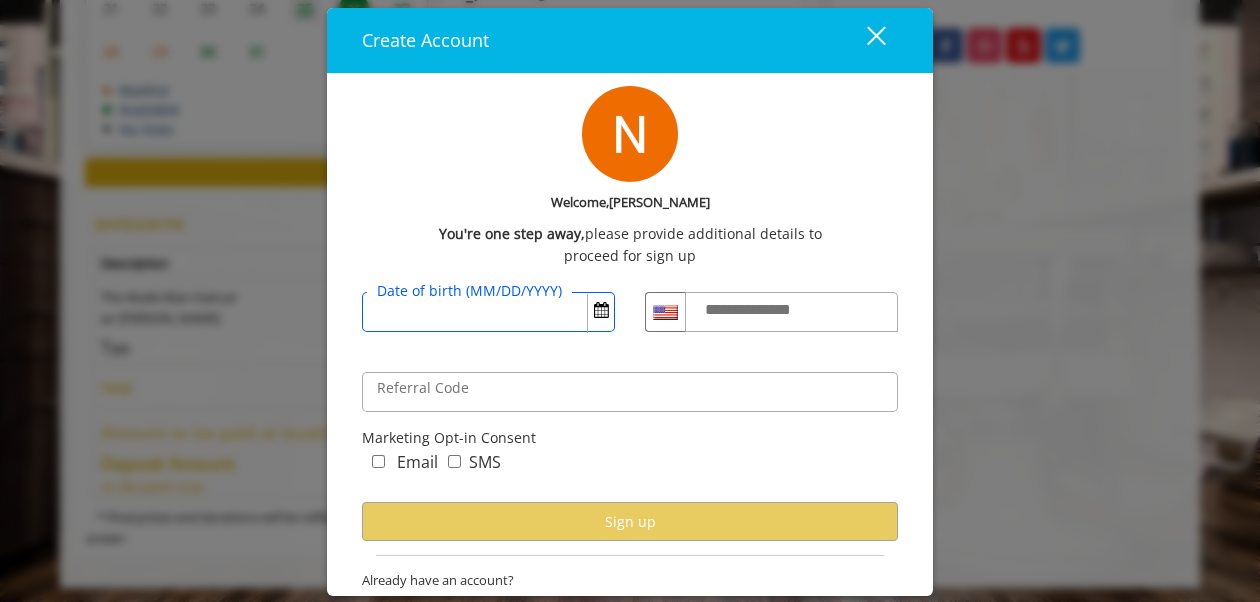 scroll, scrollTop: 37, scrollLeft: 0, axis: vertical 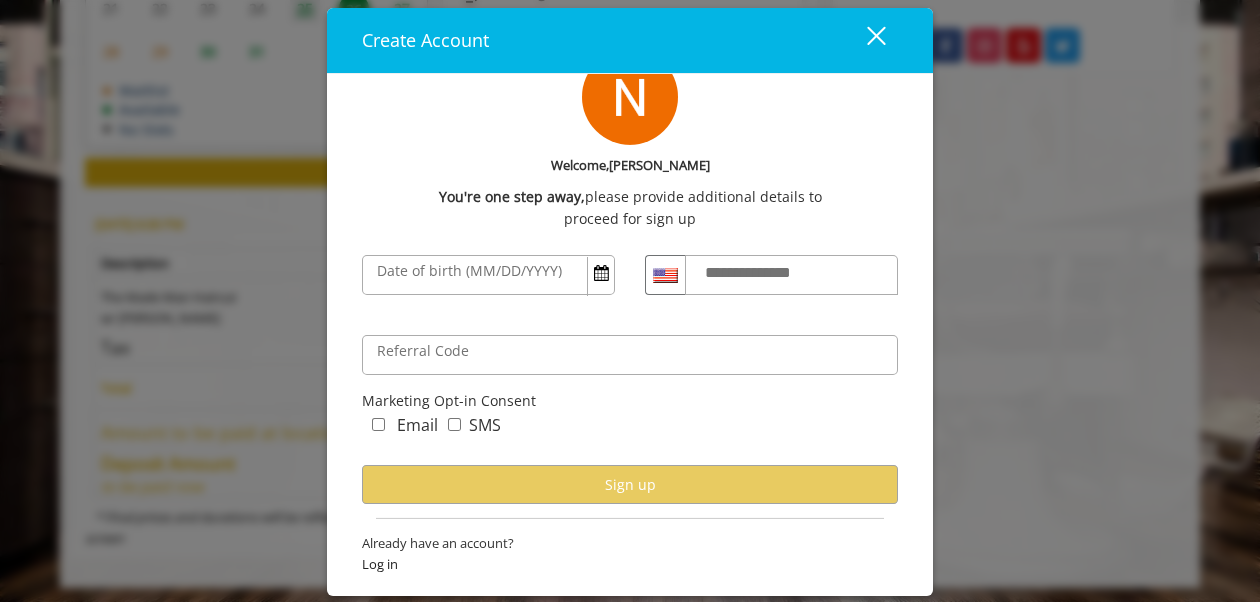 click on "SMS" at bounding box center (485, 426) 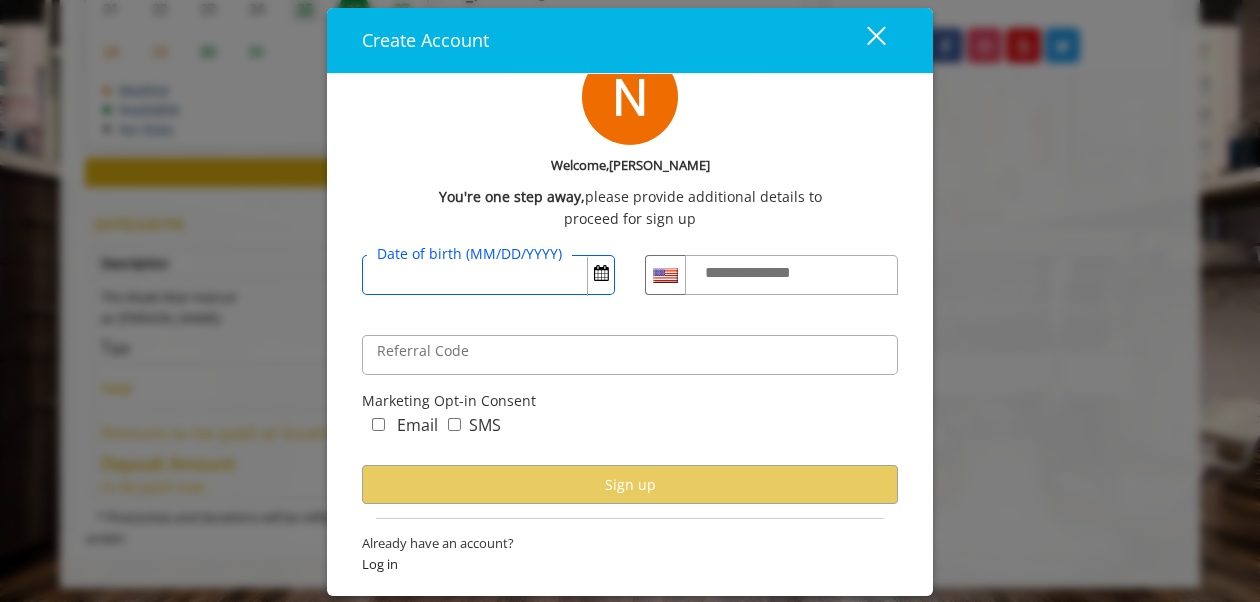 click on "Date of birth (MM/DD/YYYY)" at bounding box center (488, 275) 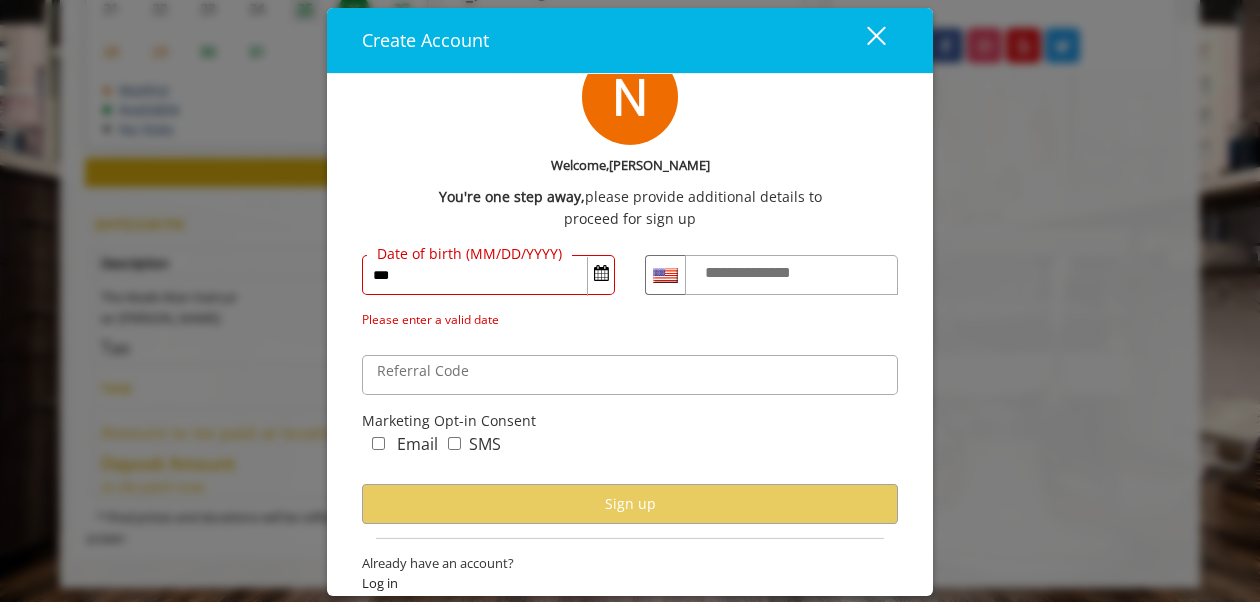 type on "***" 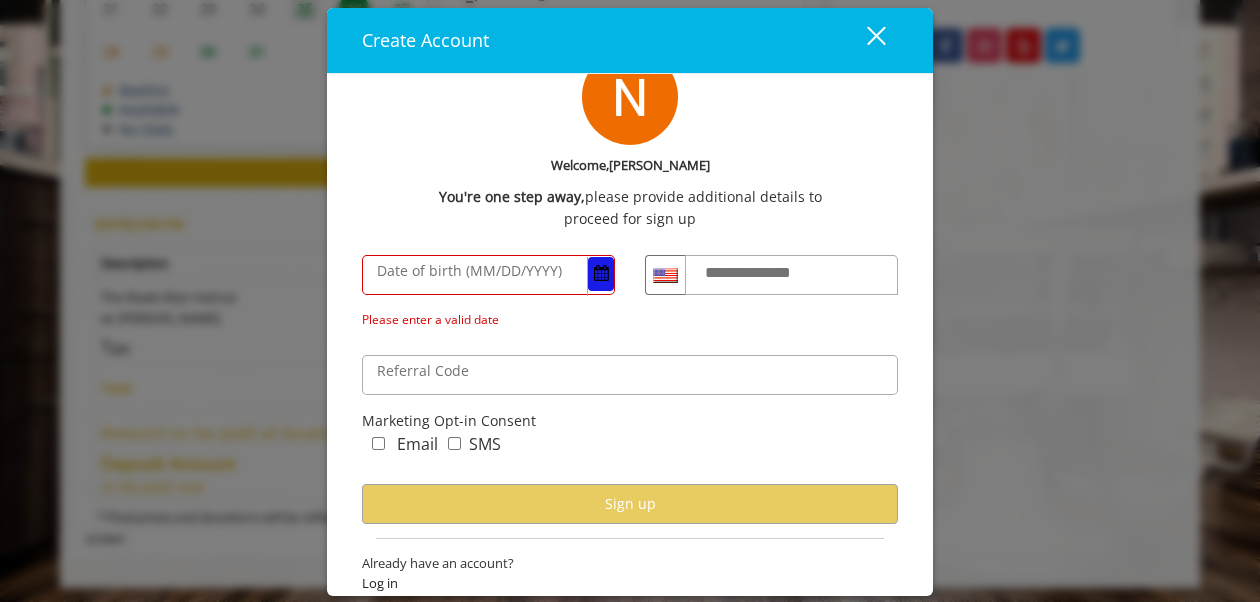 type 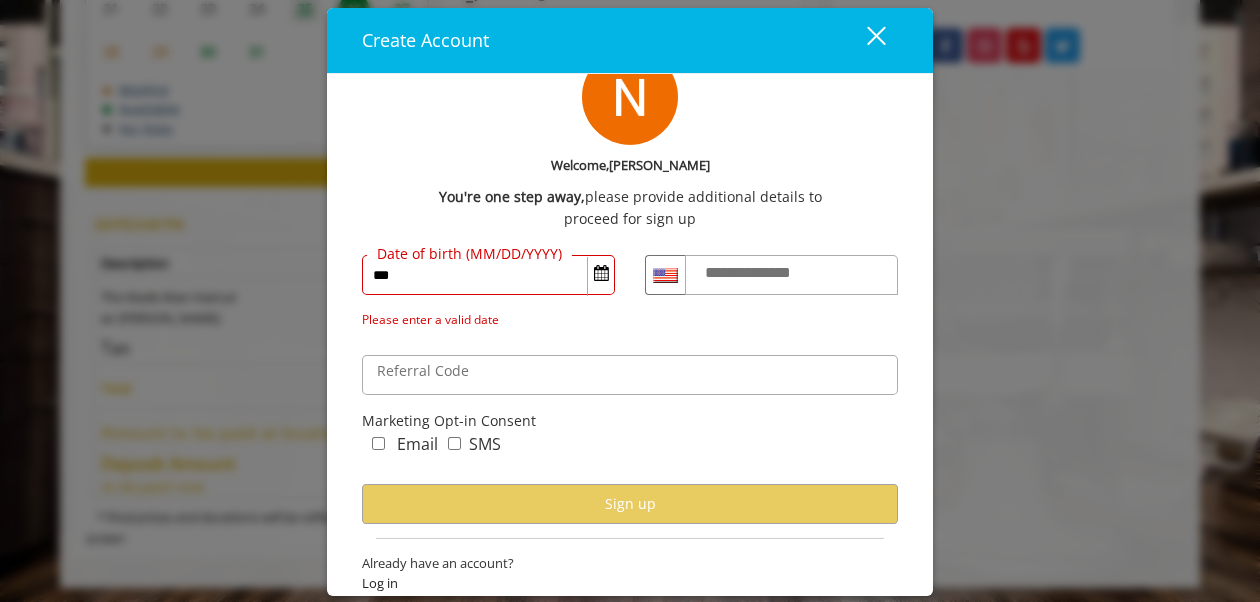 click on "Date of birth (MM/DD/YYYY)" at bounding box center [469, 254] 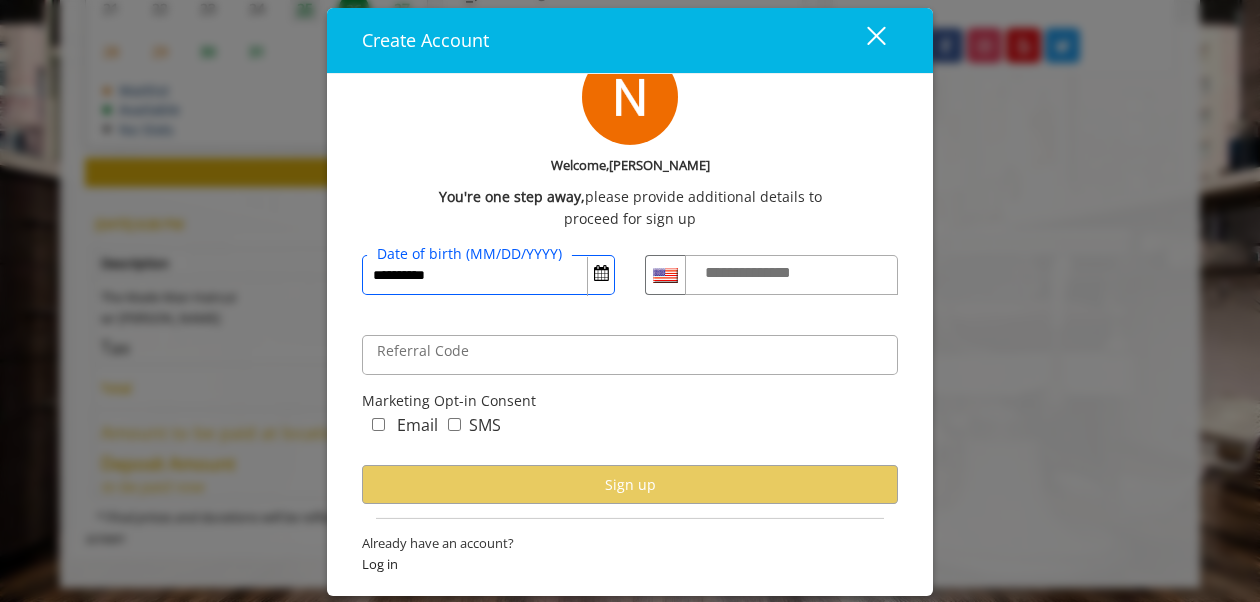 type on "**********" 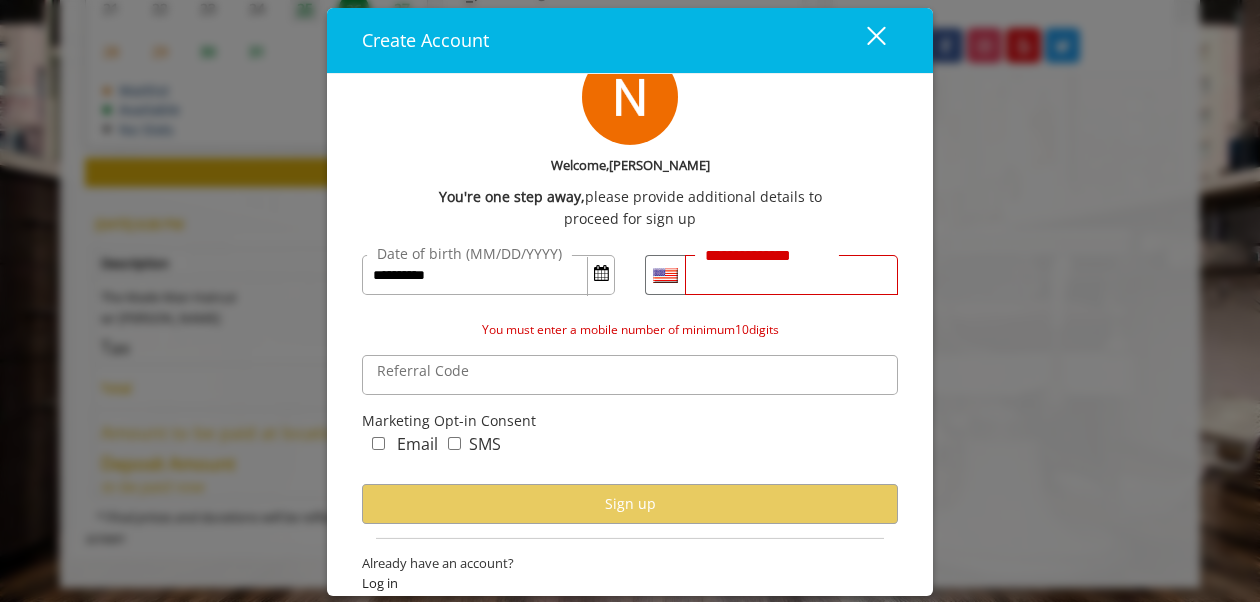 type on "******" 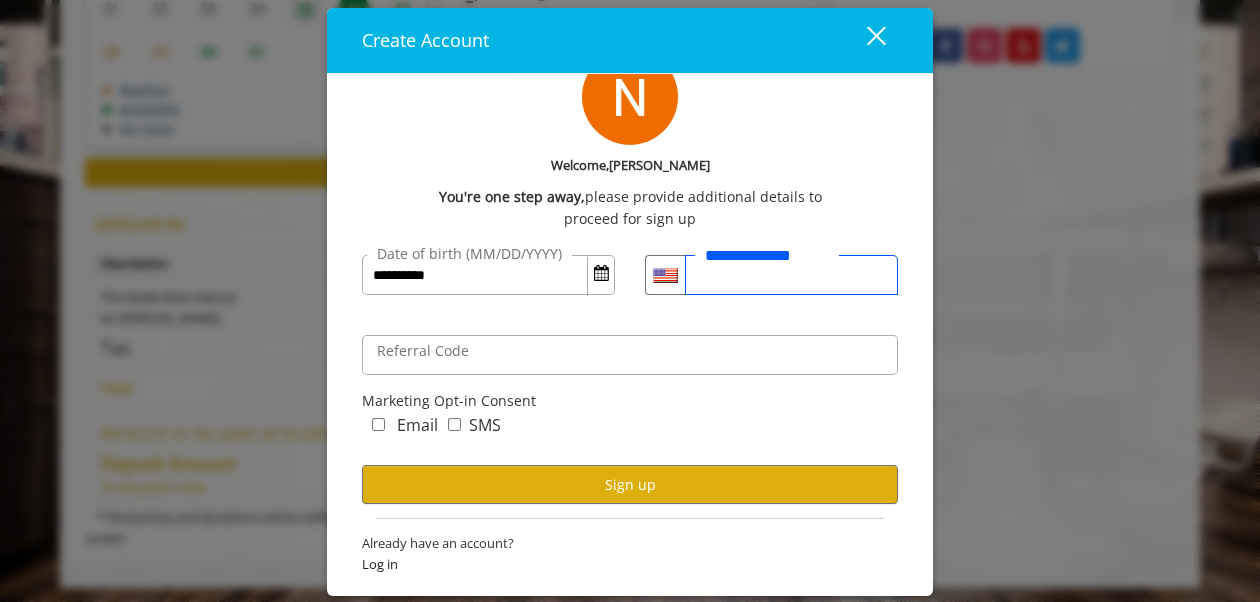 type on "**********" 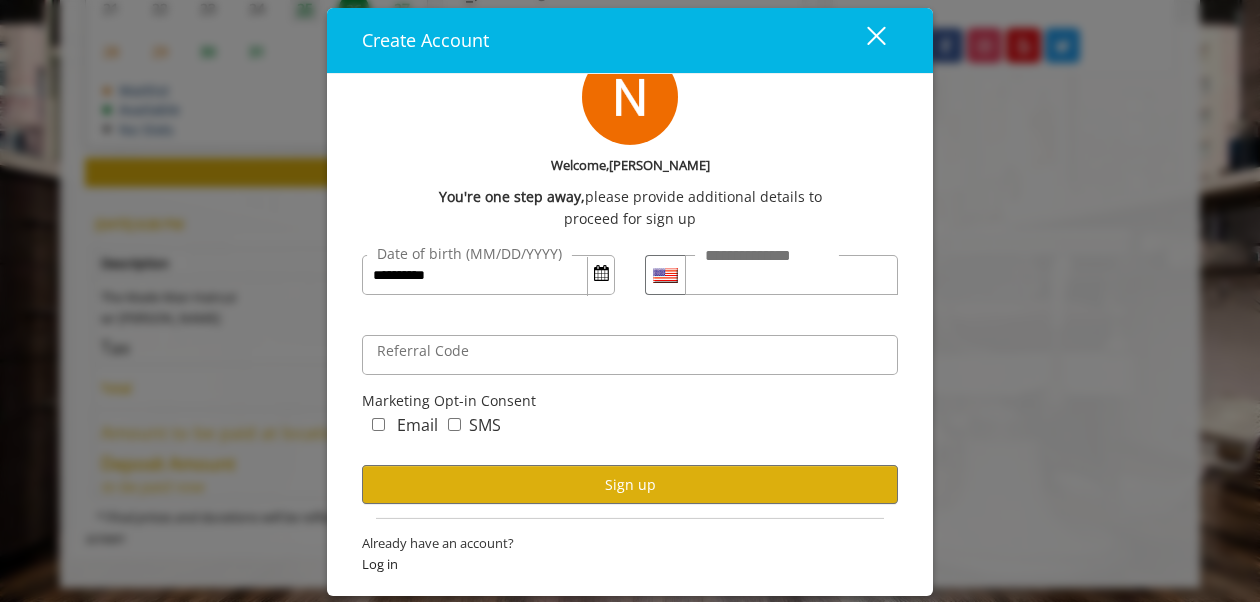 click on "Email" at bounding box center [417, 426] 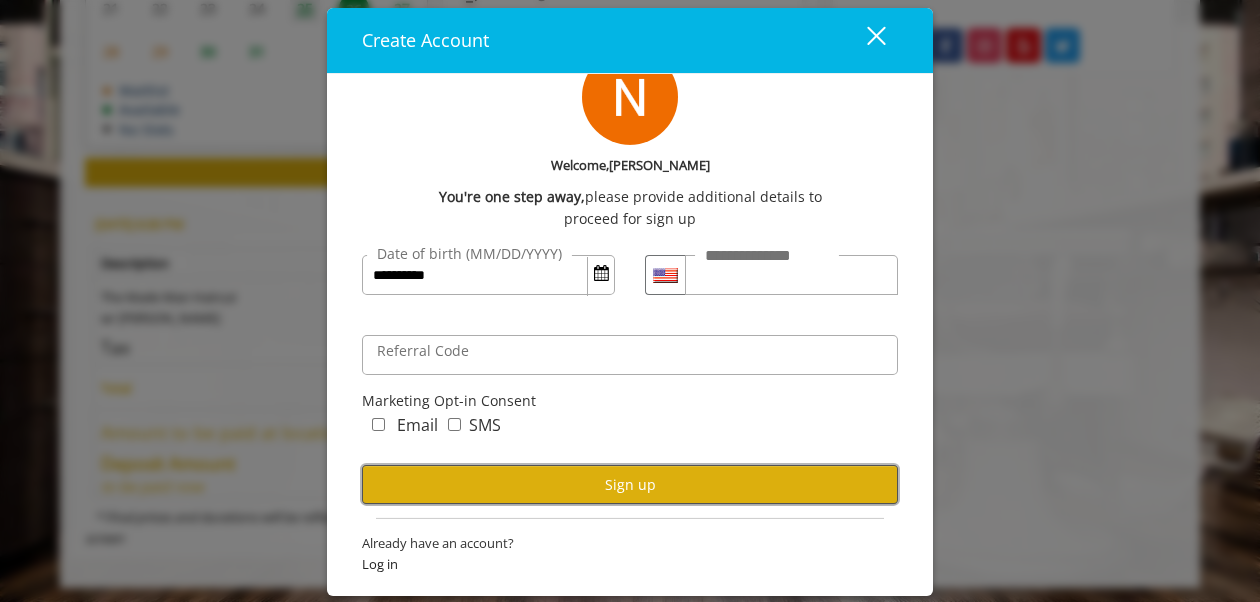 click on "Sign up" at bounding box center [630, 484] 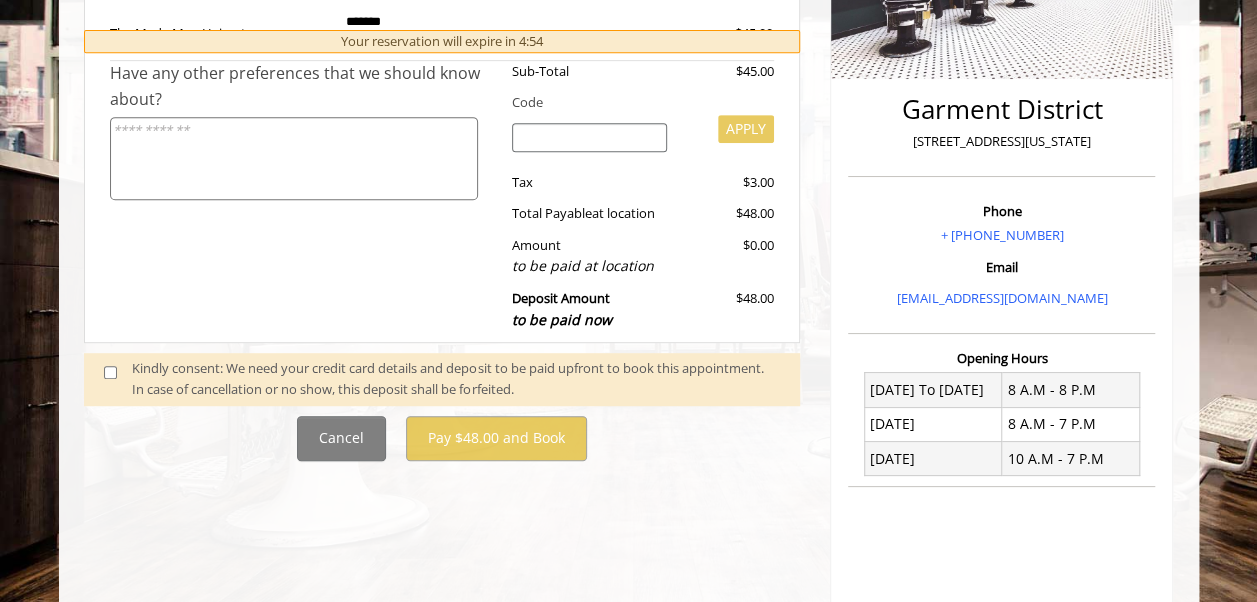 scroll, scrollTop: 440, scrollLeft: 0, axis: vertical 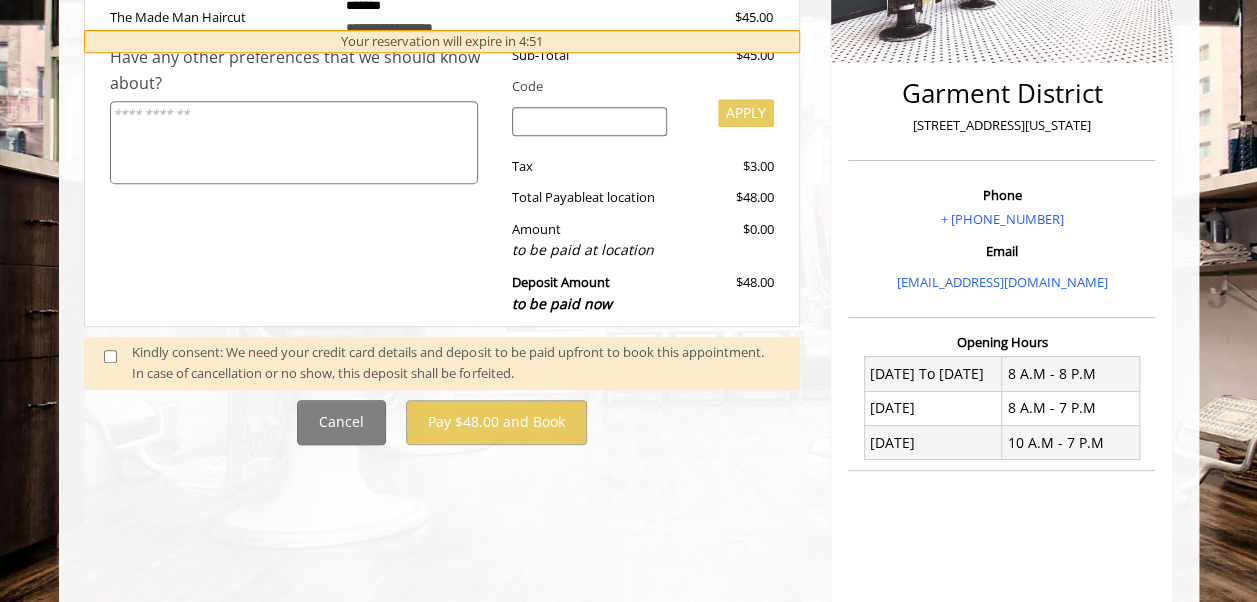 click on "Kindly consent: We need your credit card details and deposit to be paid upfront to book this appointment. In case of cancellation or no show, this deposit shall be forfeited." at bounding box center [456, 363] 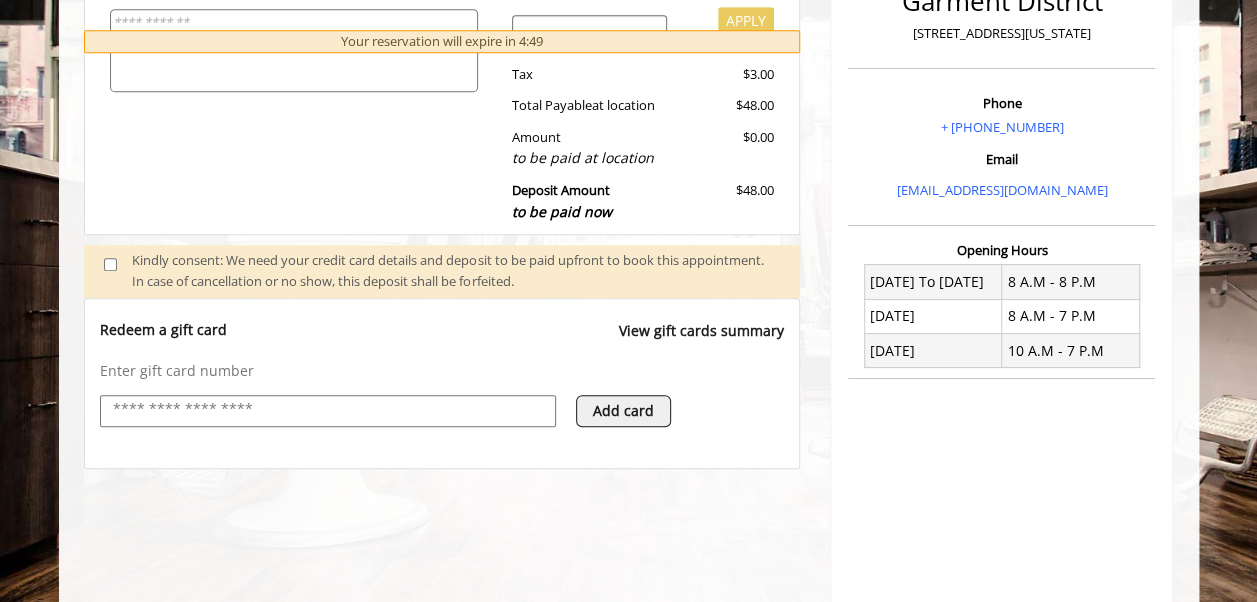 scroll, scrollTop: 534, scrollLeft: 0, axis: vertical 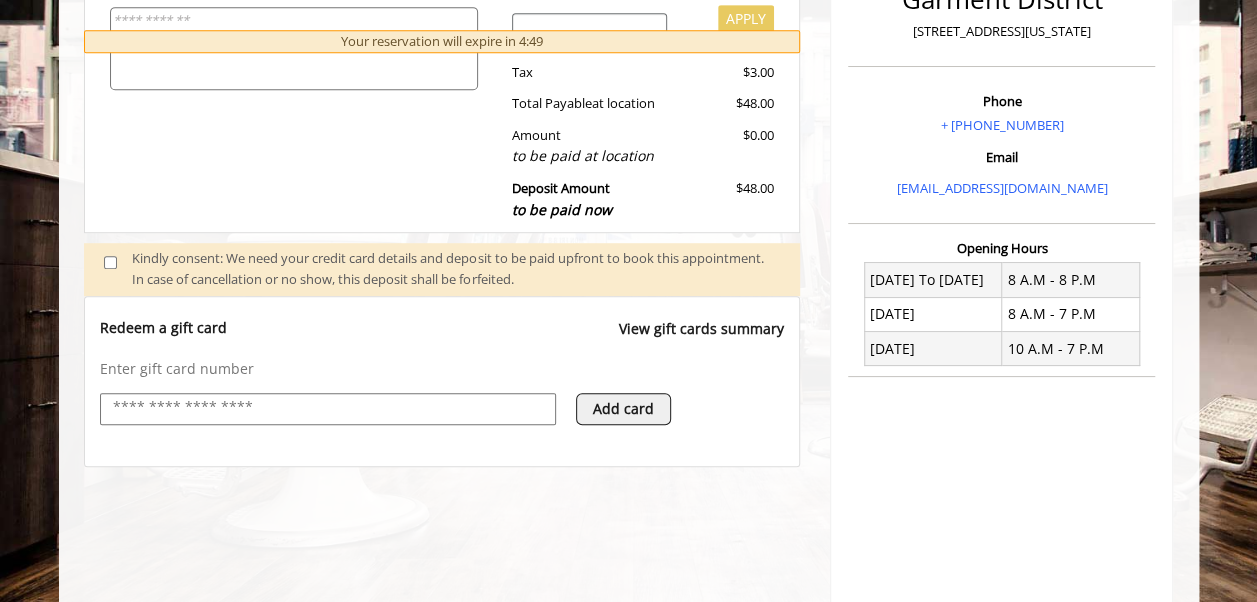 click at bounding box center [328, 408] 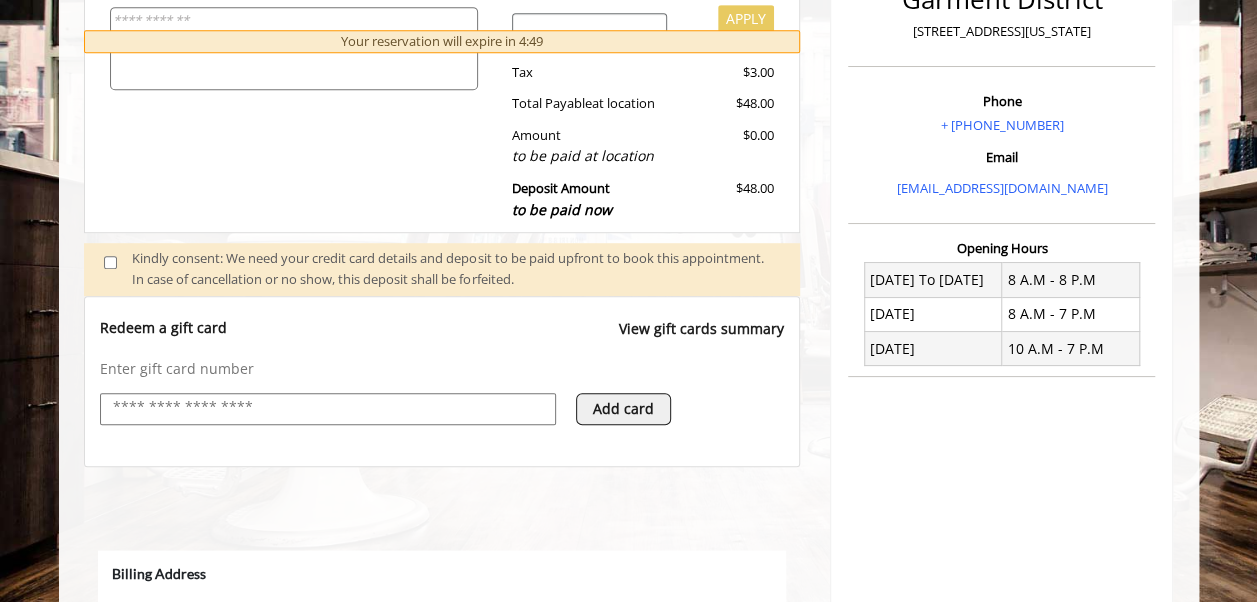 scroll, scrollTop: 0, scrollLeft: 0, axis: both 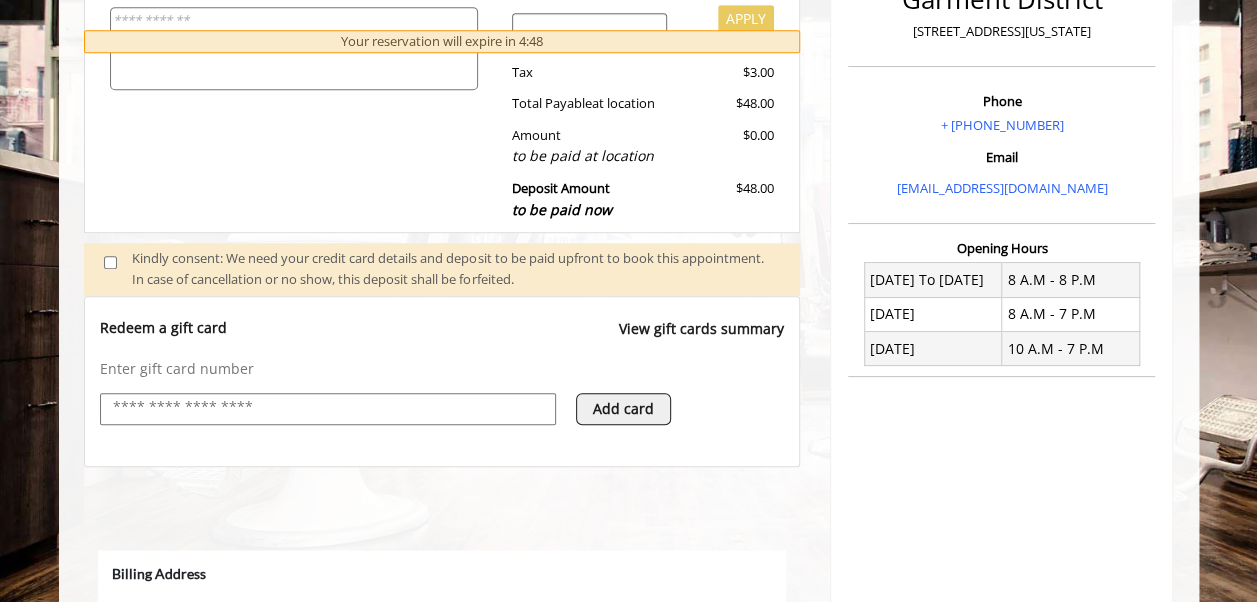select on "***" 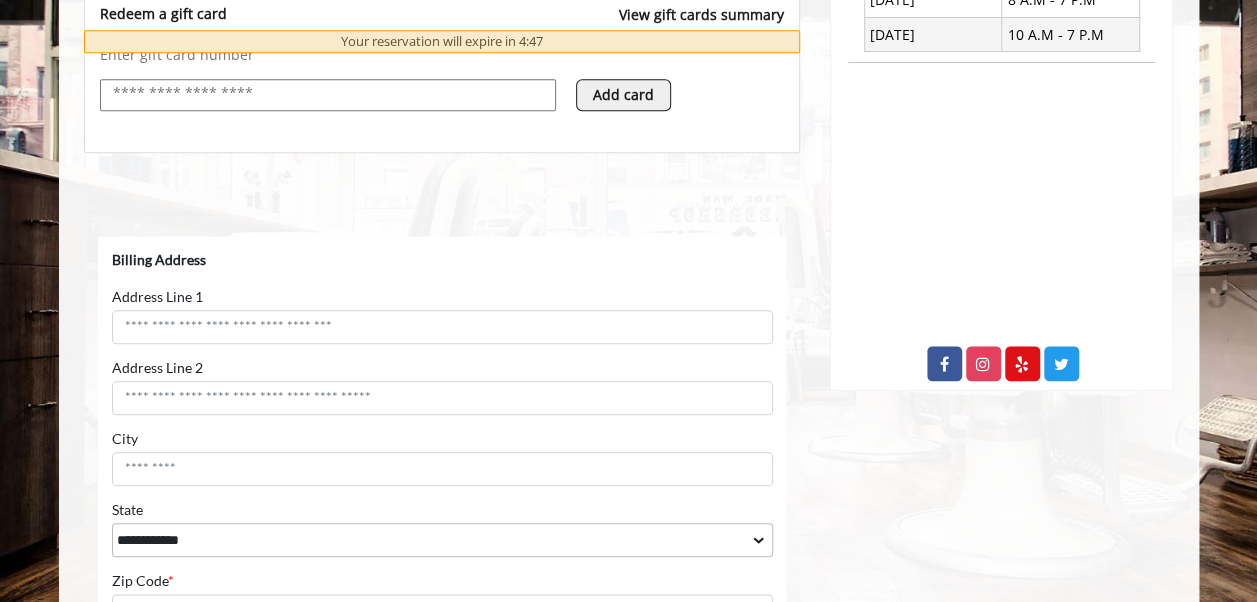 scroll, scrollTop: 760, scrollLeft: 0, axis: vertical 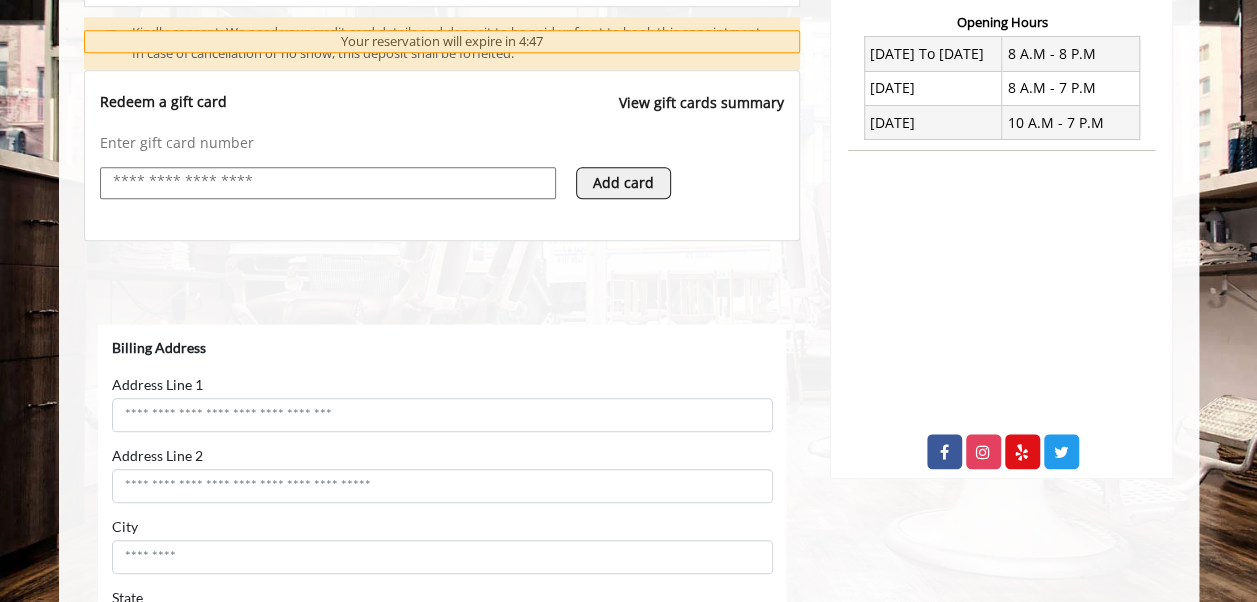click at bounding box center [328, 182] 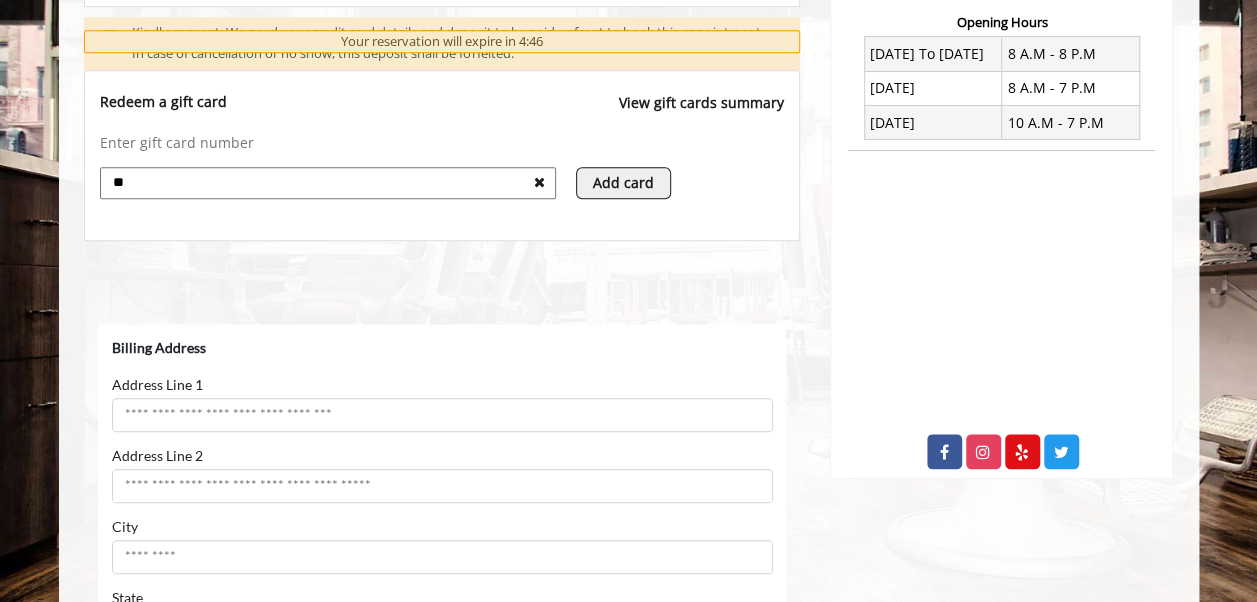type on "*" 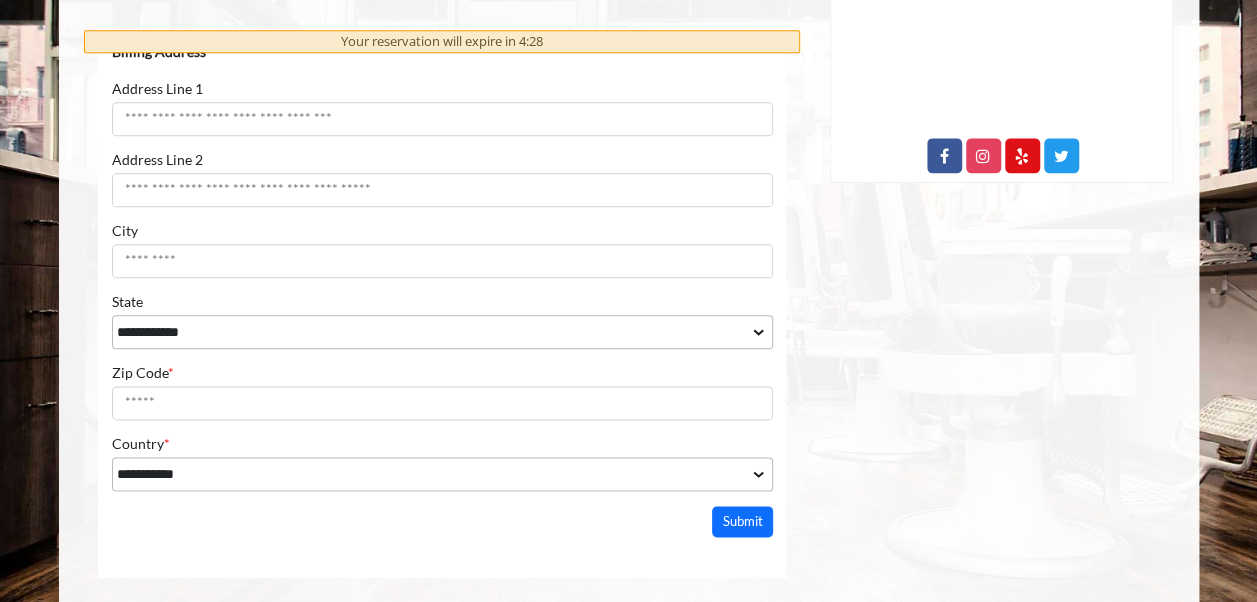 scroll, scrollTop: 1072, scrollLeft: 0, axis: vertical 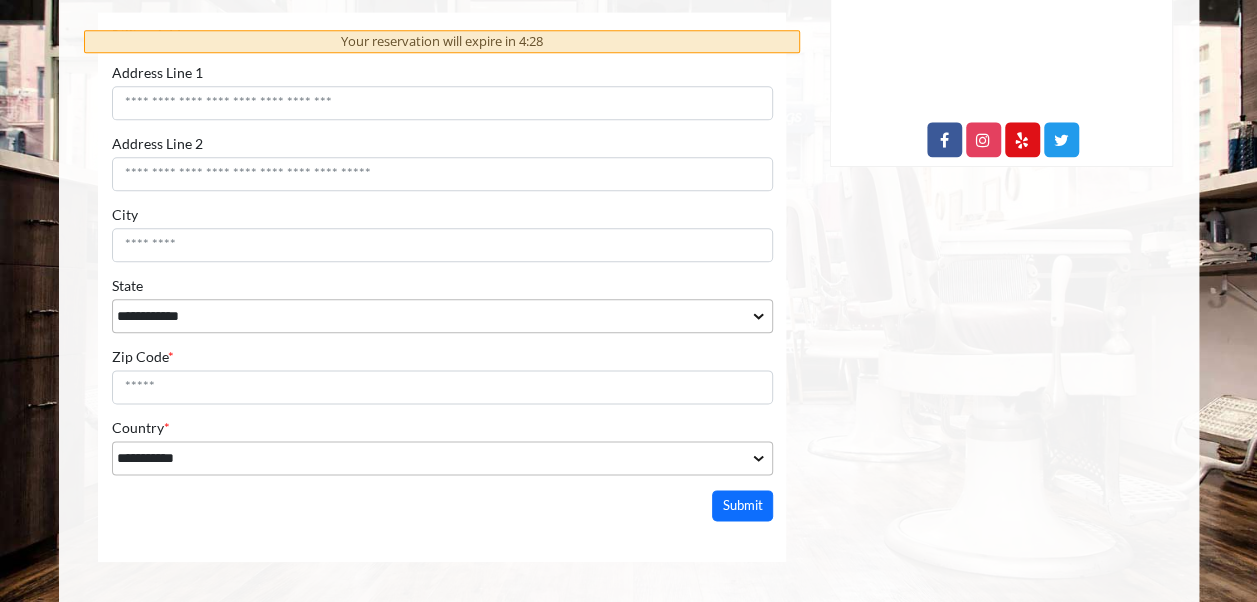 type on "**********" 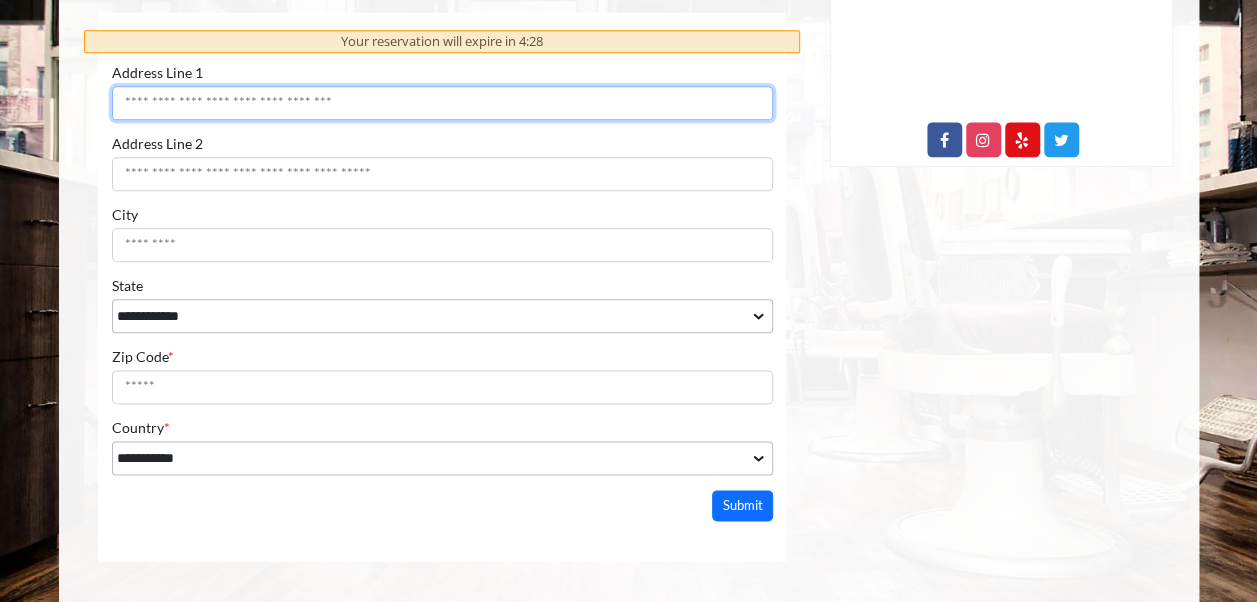 click on "Address Line 1" at bounding box center (441, 102) 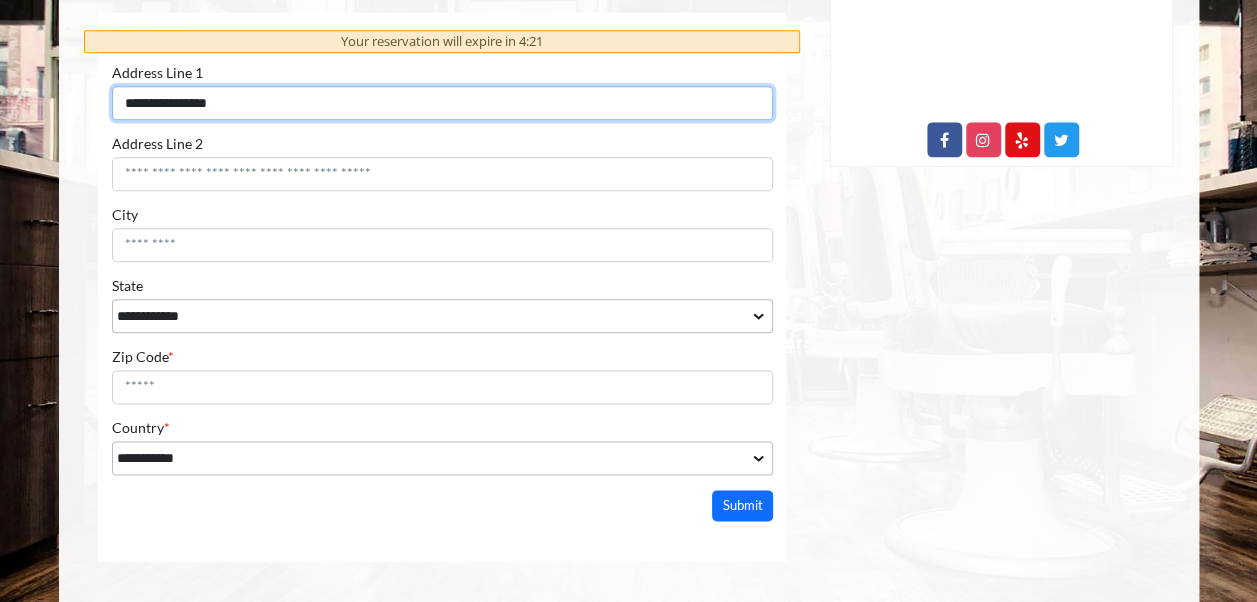 type on "**********" 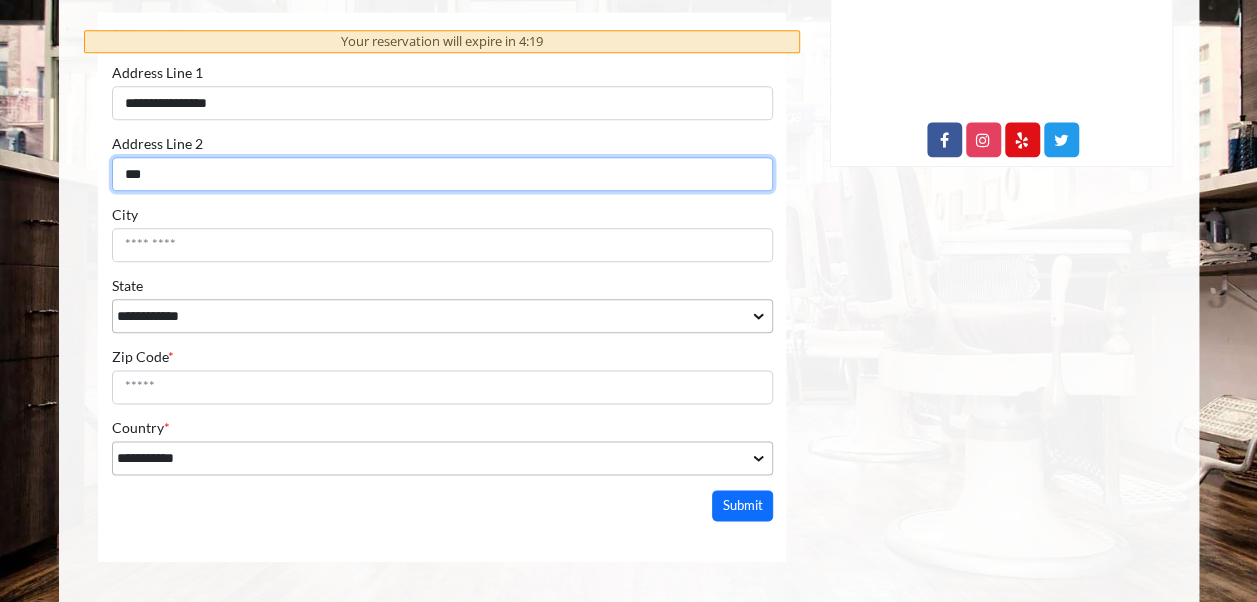 type on "***" 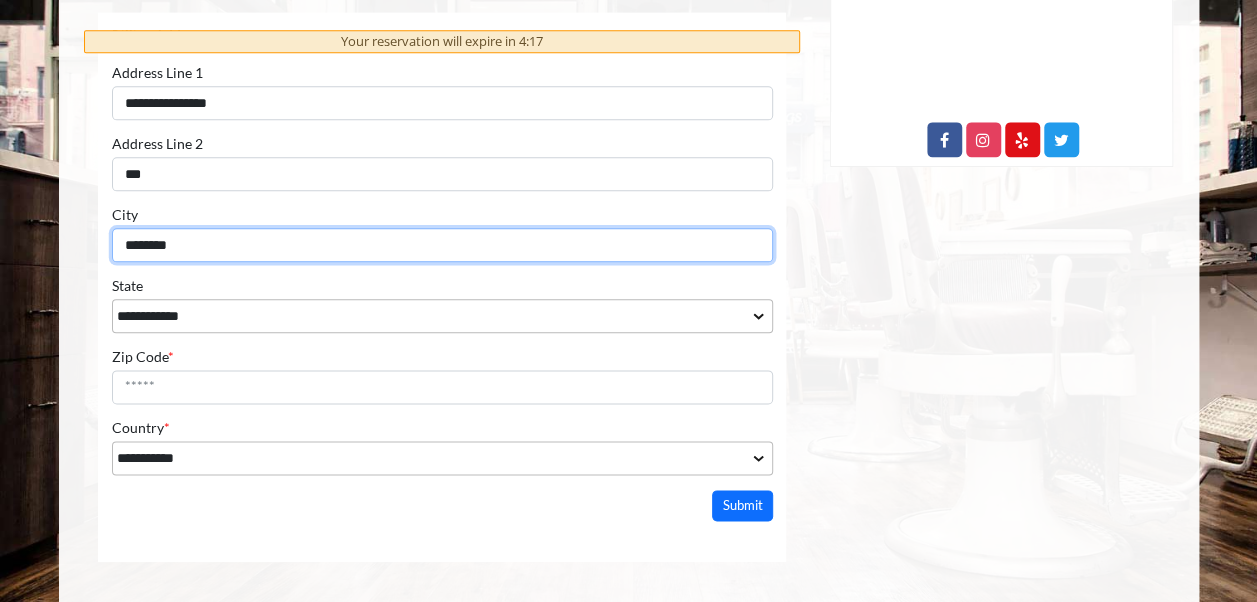 type on "********" 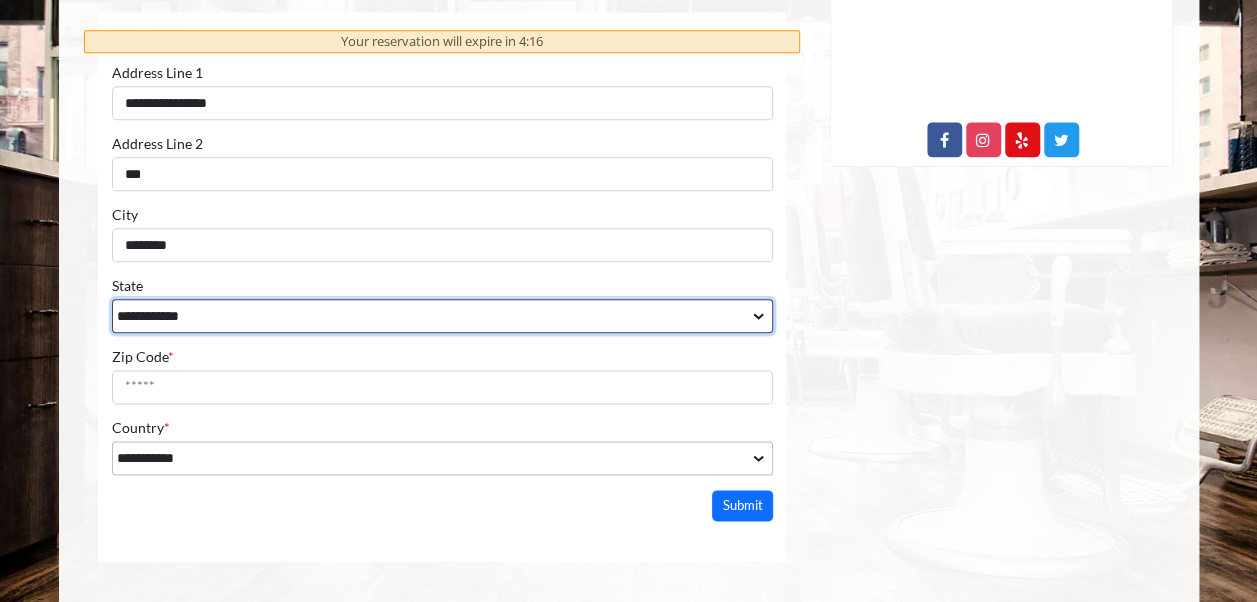 select on "**" 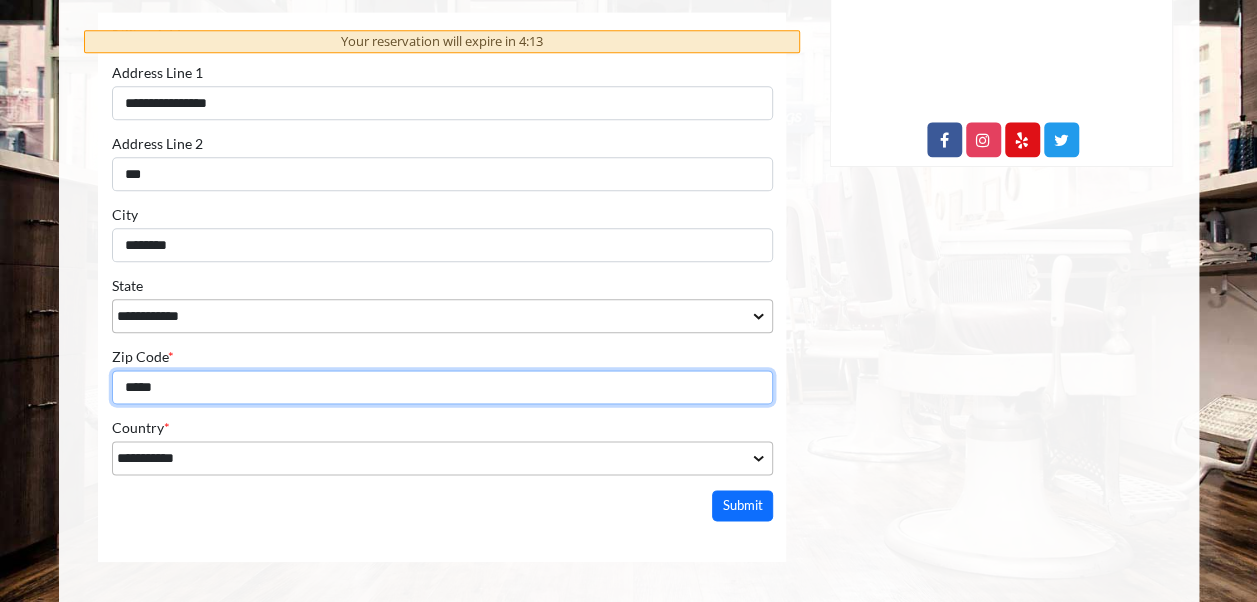 scroll, scrollTop: 1188, scrollLeft: 0, axis: vertical 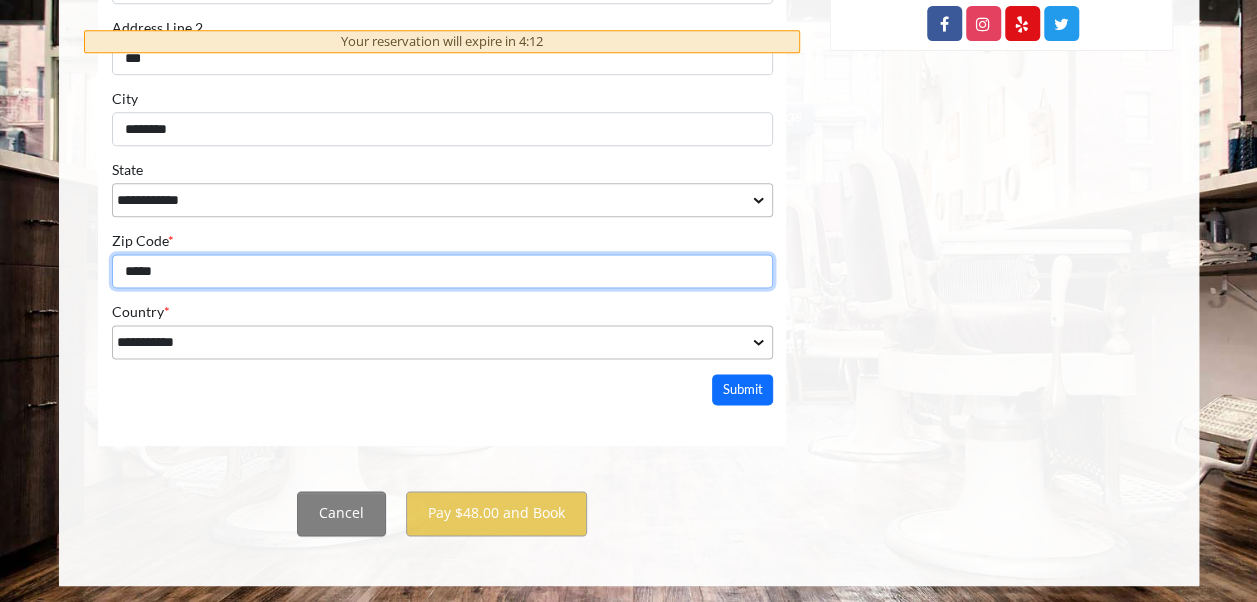 type on "*****" 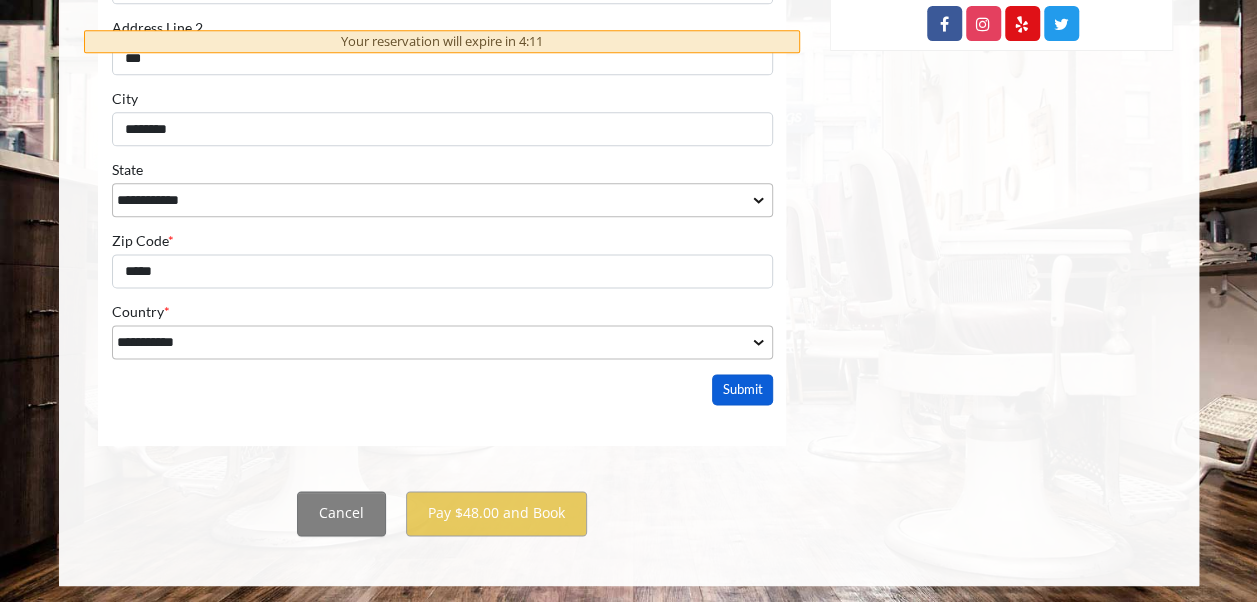 click on "Submit" at bounding box center [742, 389] 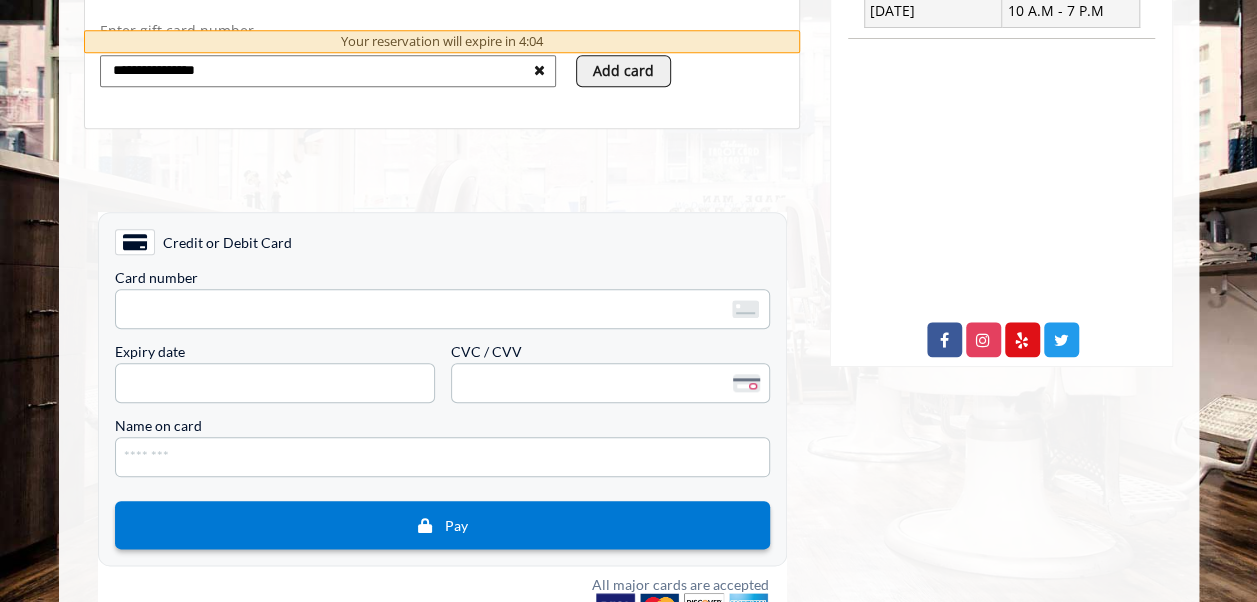 scroll, scrollTop: 861, scrollLeft: 0, axis: vertical 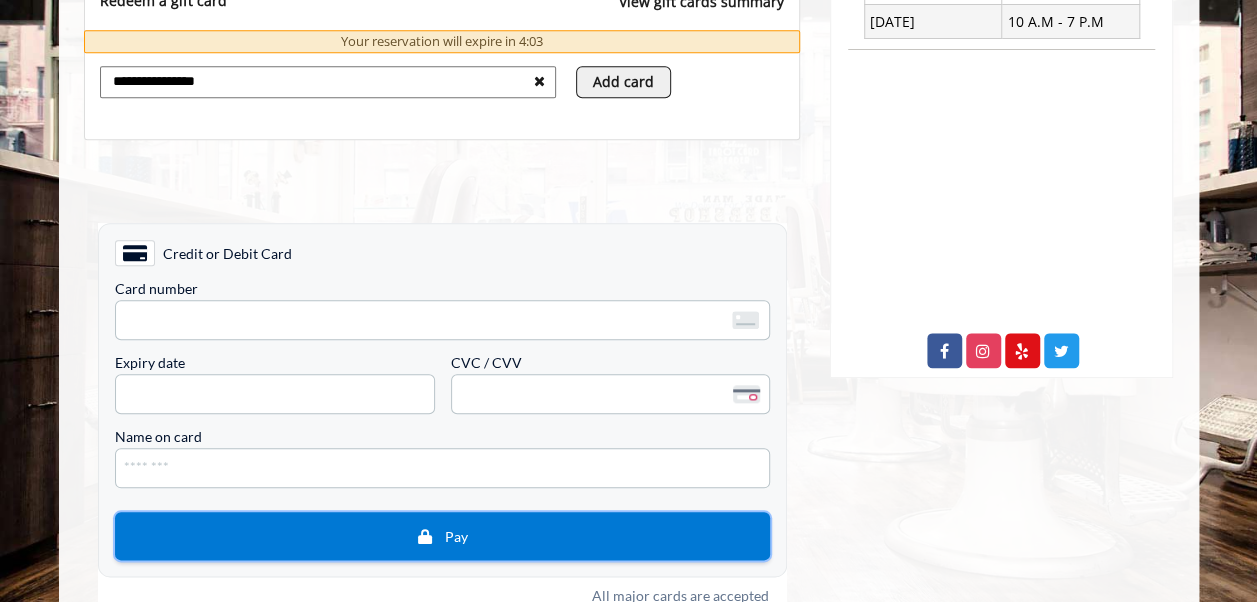 click on "Pay" at bounding box center (441, 535) 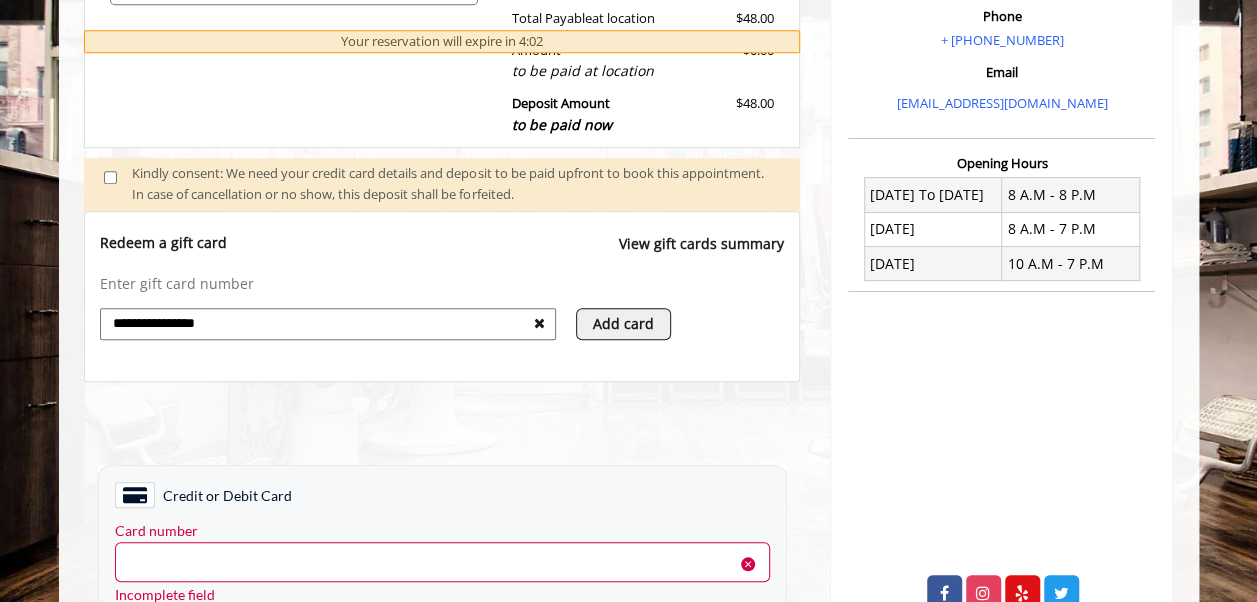 scroll, scrollTop: 604, scrollLeft: 0, axis: vertical 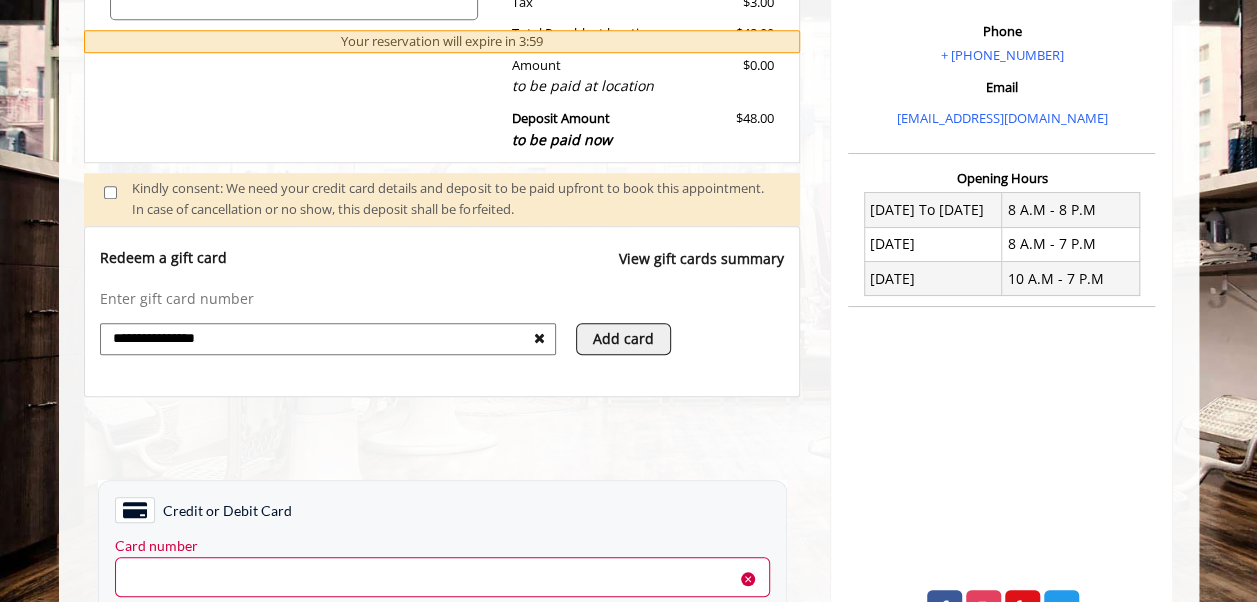 click on "**********" at bounding box center [322, 338] 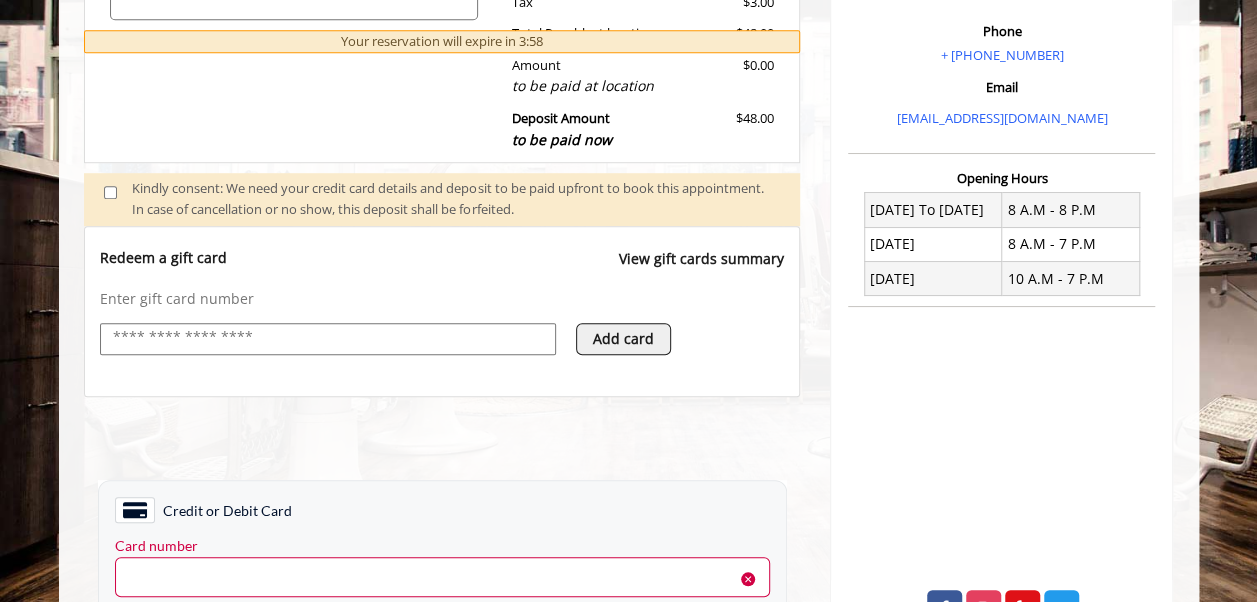 click at bounding box center [328, 338] 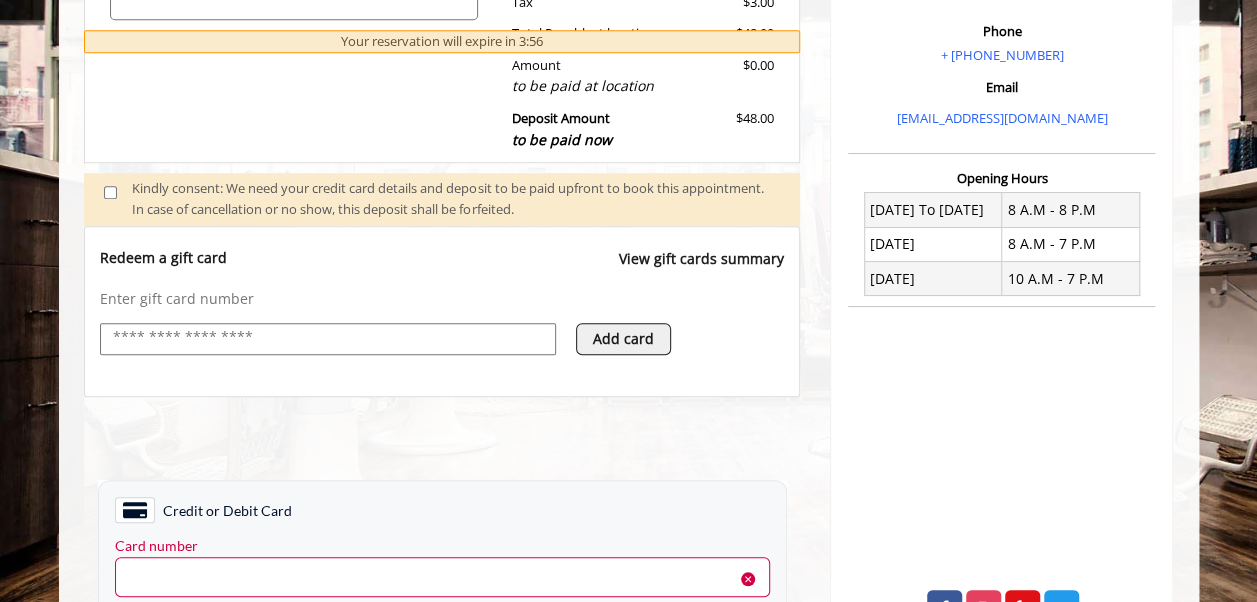 scroll, scrollTop: 1012, scrollLeft: 0, axis: vertical 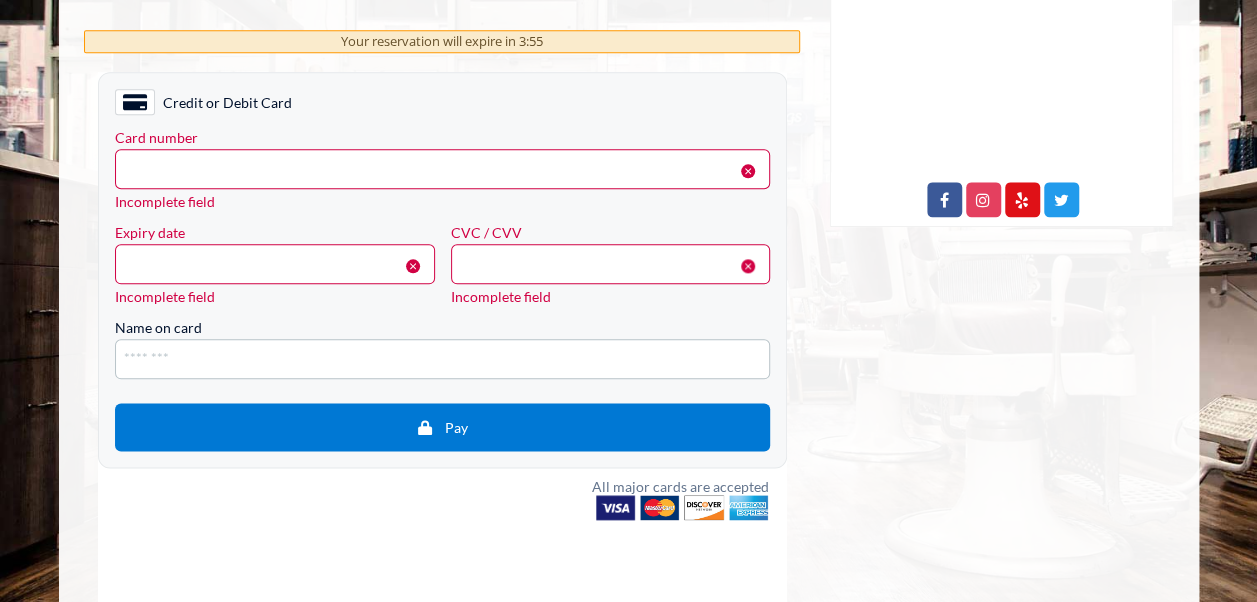 click on "<p>Your browser does not support iframes.</p>" at bounding box center [441, 168] 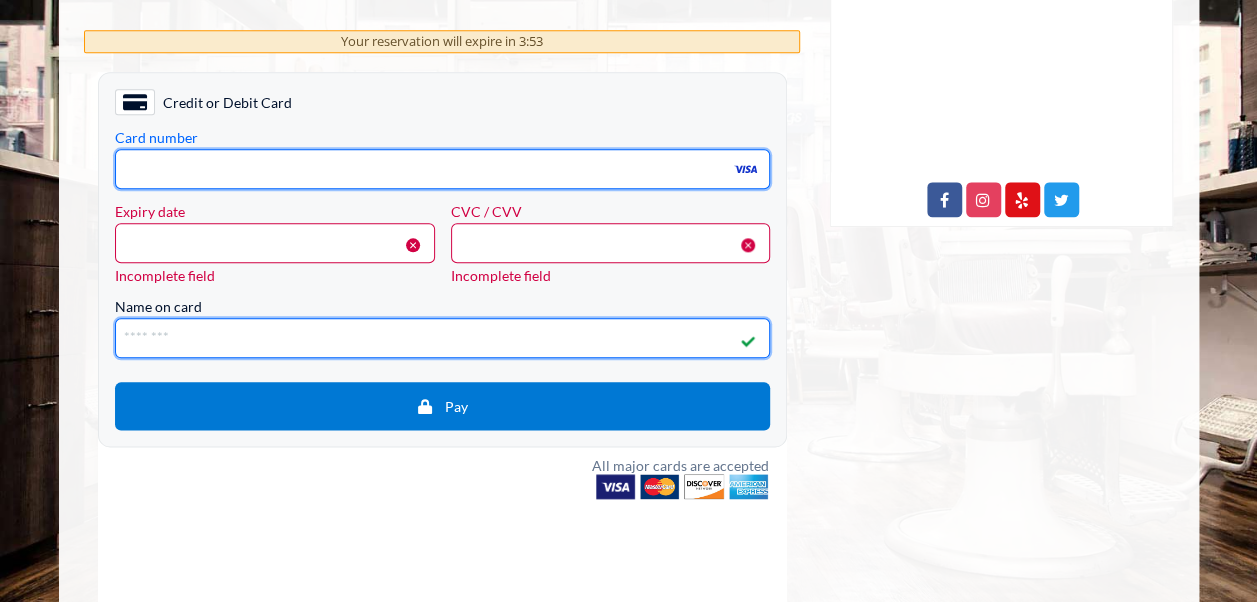 type on "**********" 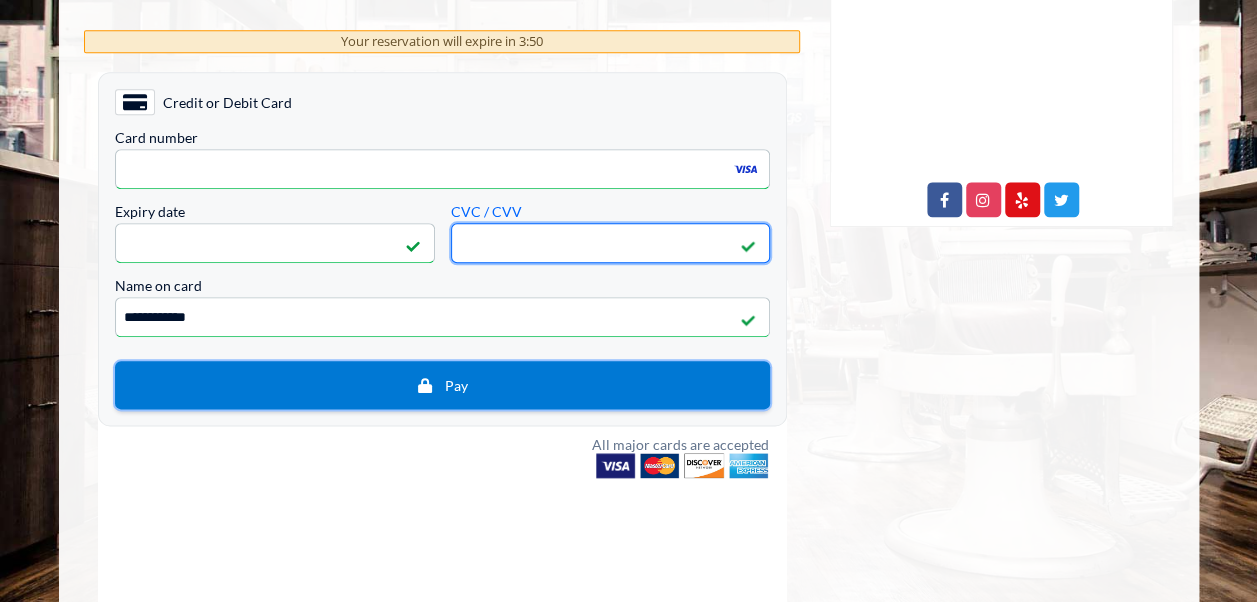 click on "Pay" at bounding box center (441, 384) 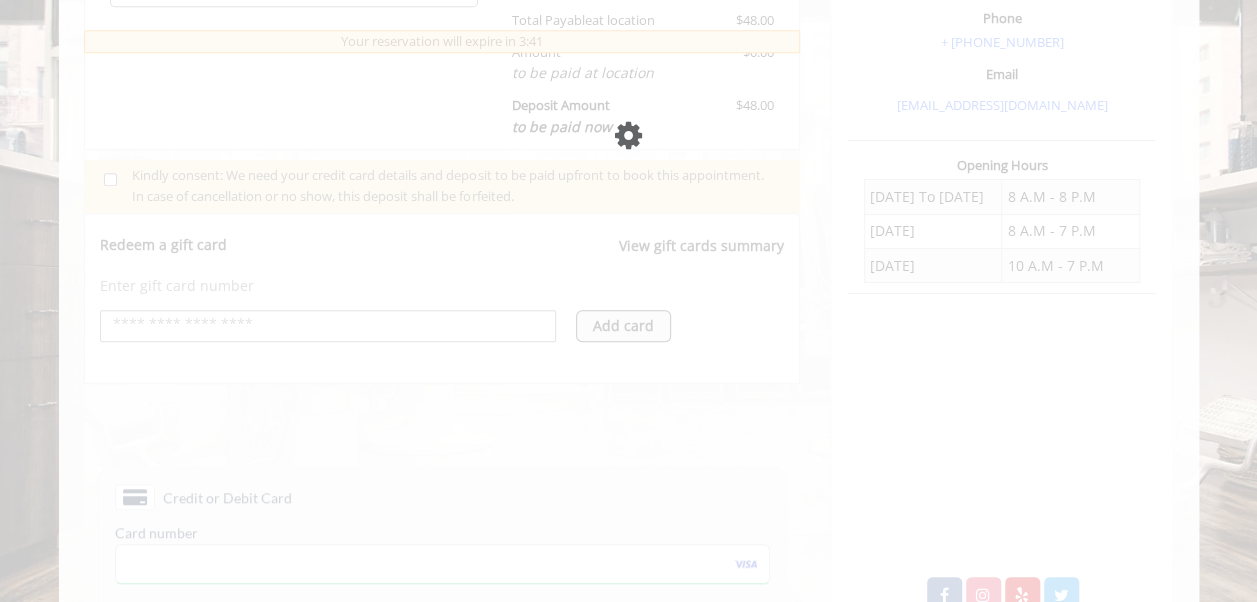 scroll, scrollTop: 354, scrollLeft: 0, axis: vertical 